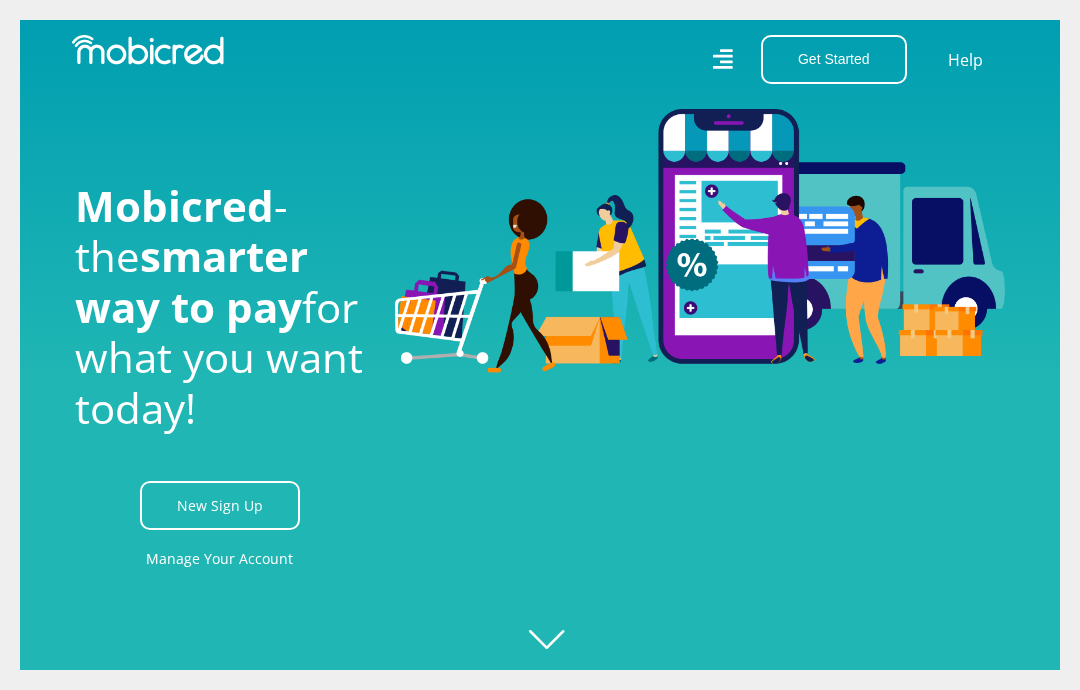 scroll, scrollTop: 0, scrollLeft: 0, axis: both 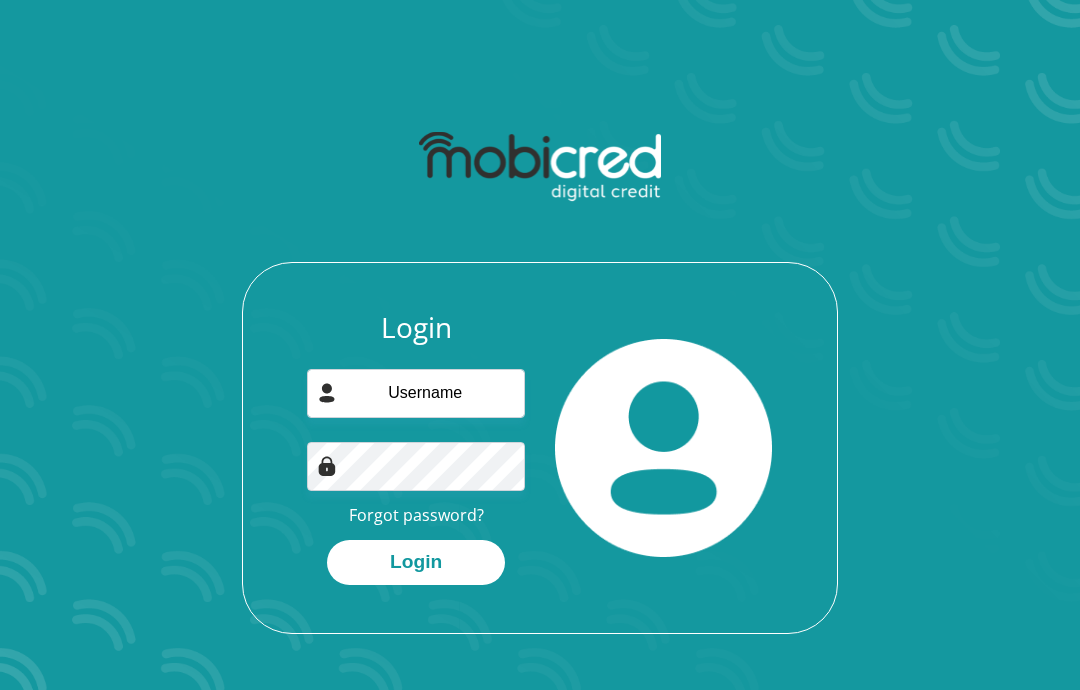 click on "Forgot password?" at bounding box center (416, 515) 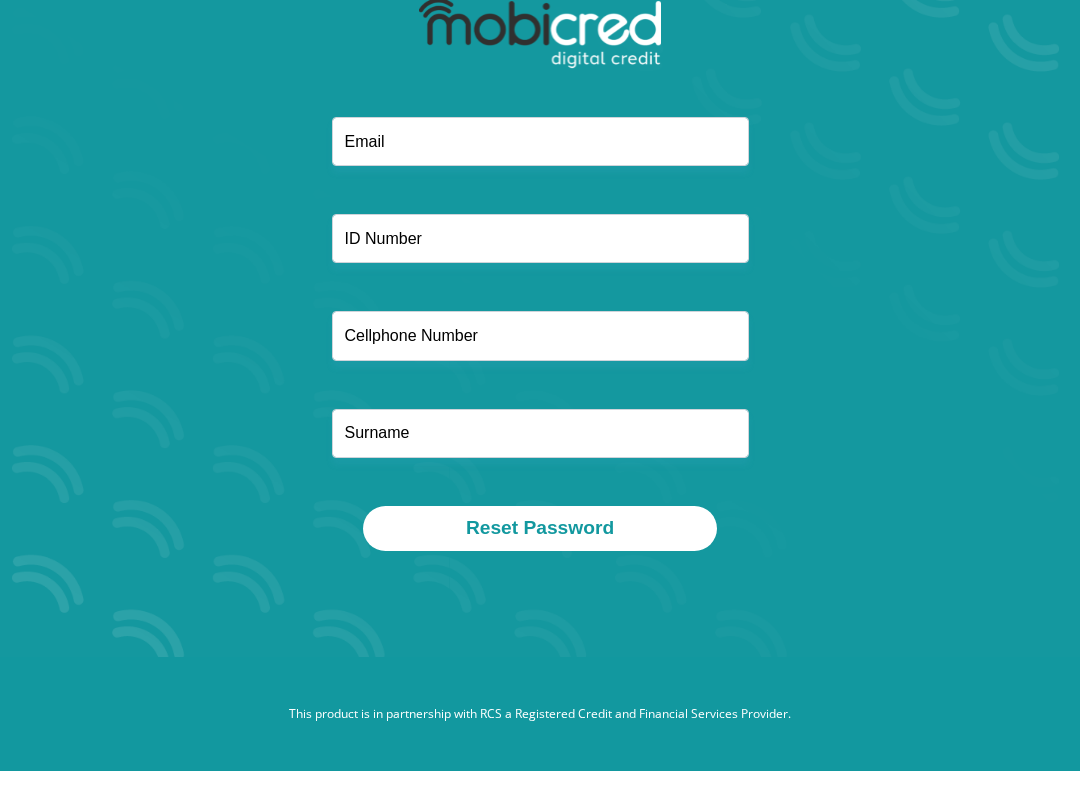 scroll, scrollTop: 0, scrollLeft: 0, axis: both 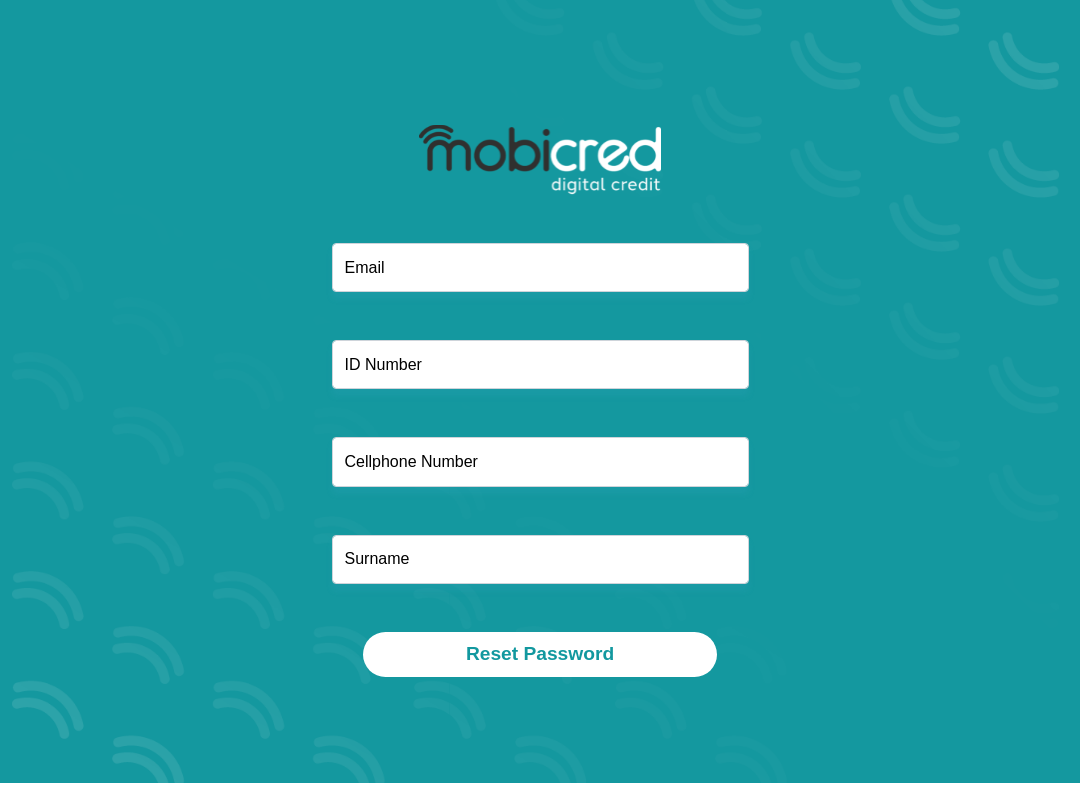 click at bounding box center [540, 274] 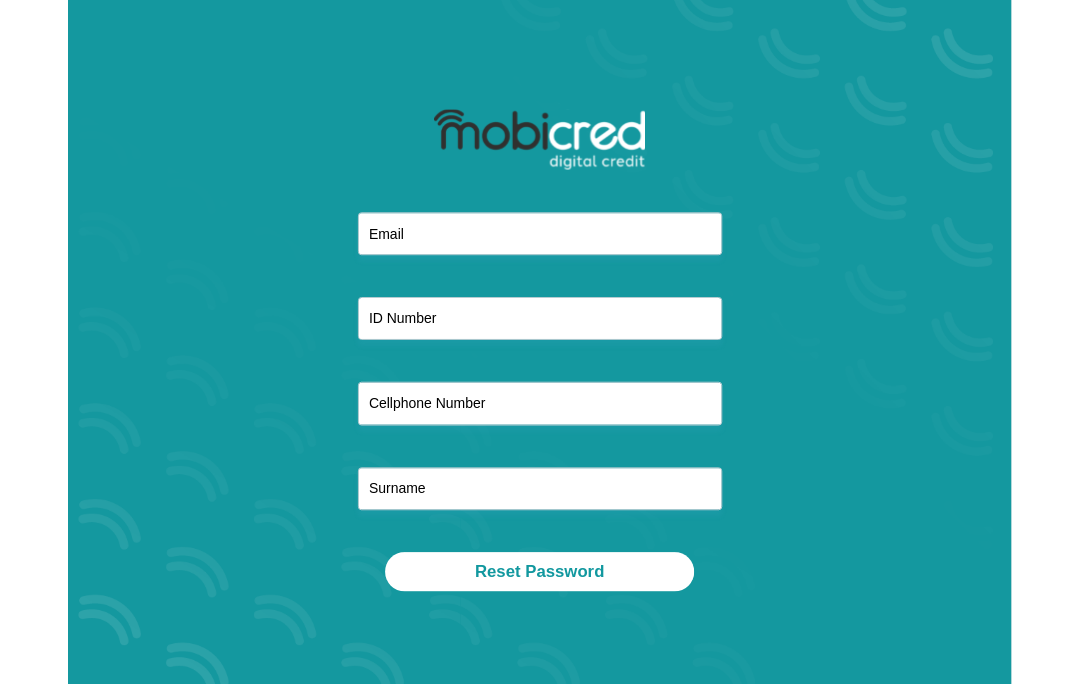 scroll, scrollTop: 7, scrollLeft: 0, axis: vertical 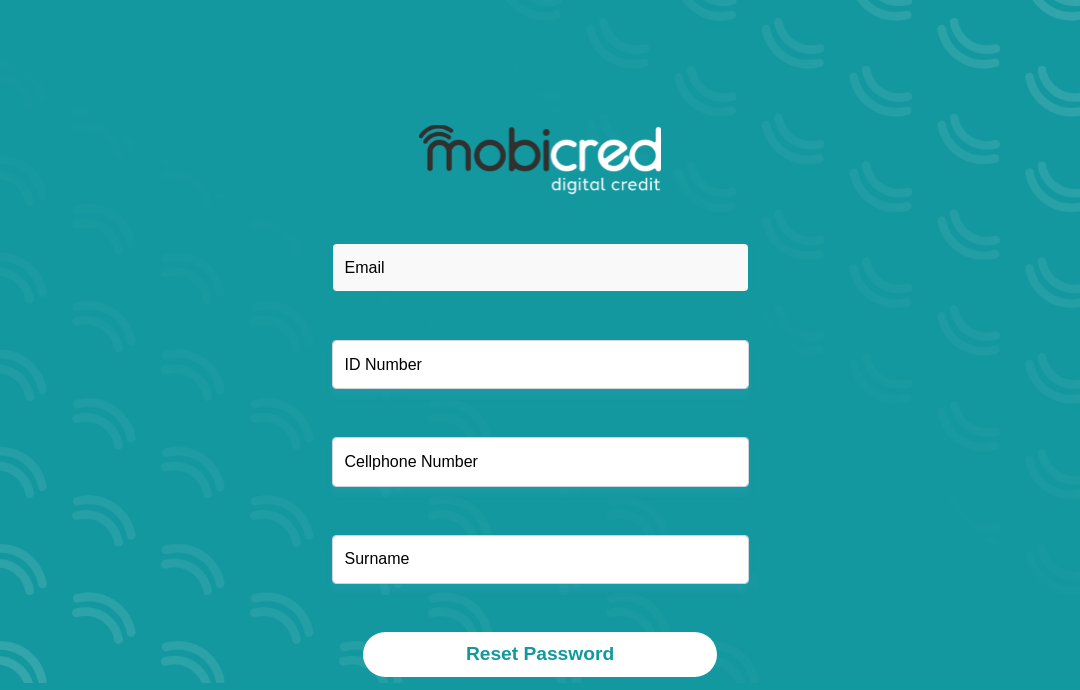 type on "tsakani1712@gmail.com" 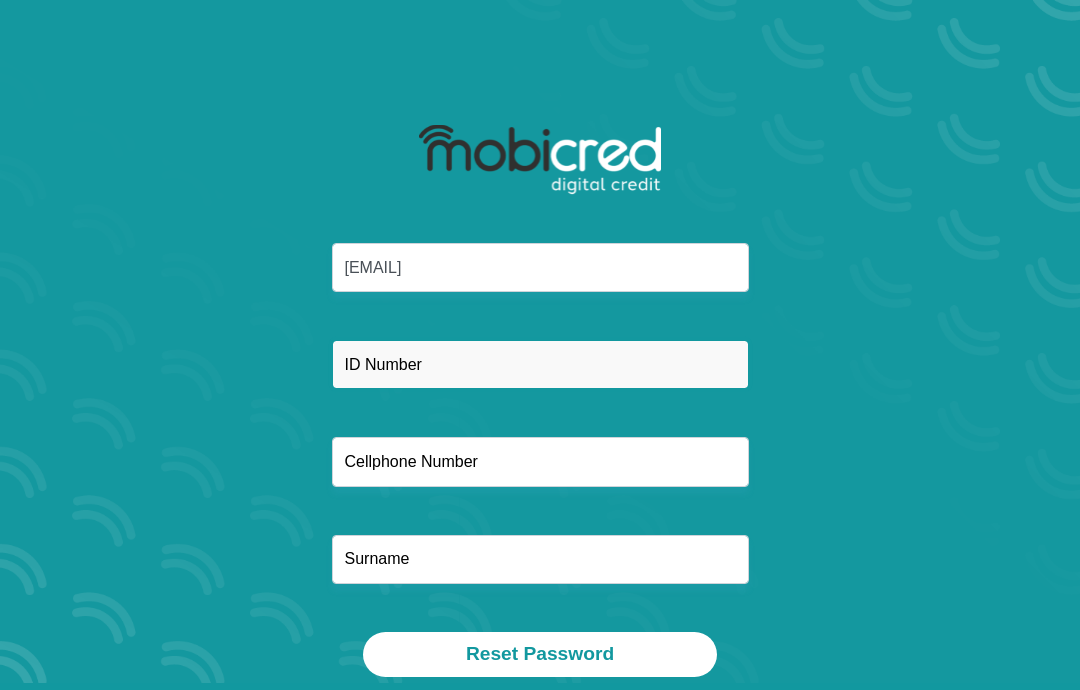 click at bounding box center (540, 364) 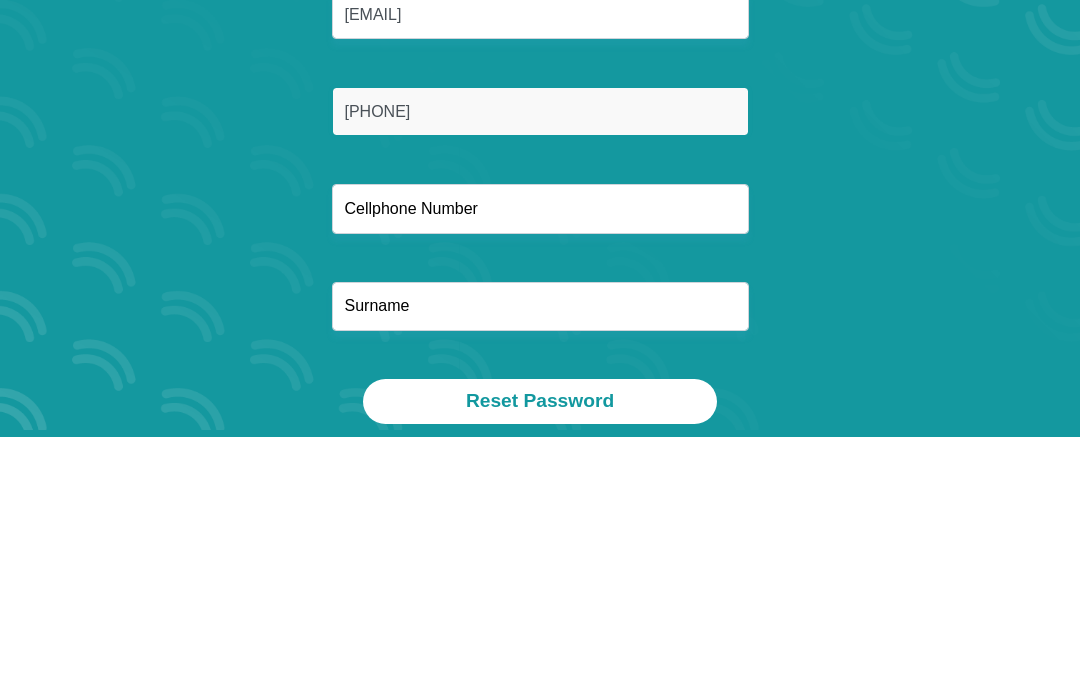 type on "8401170590089" 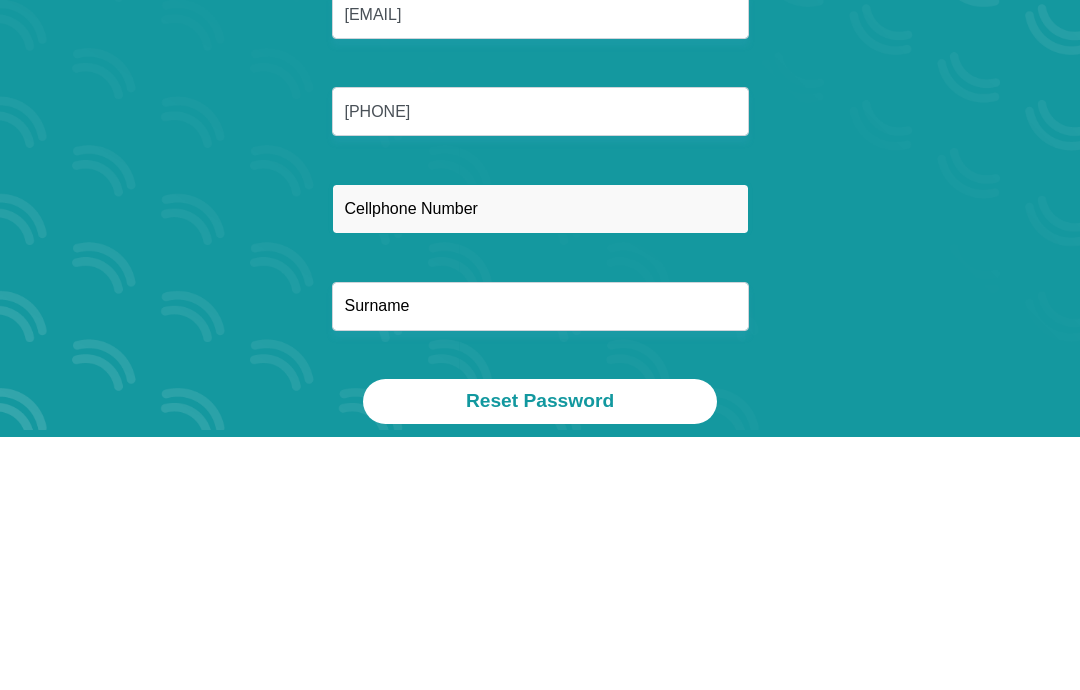 click at bounding box center [540, 461] 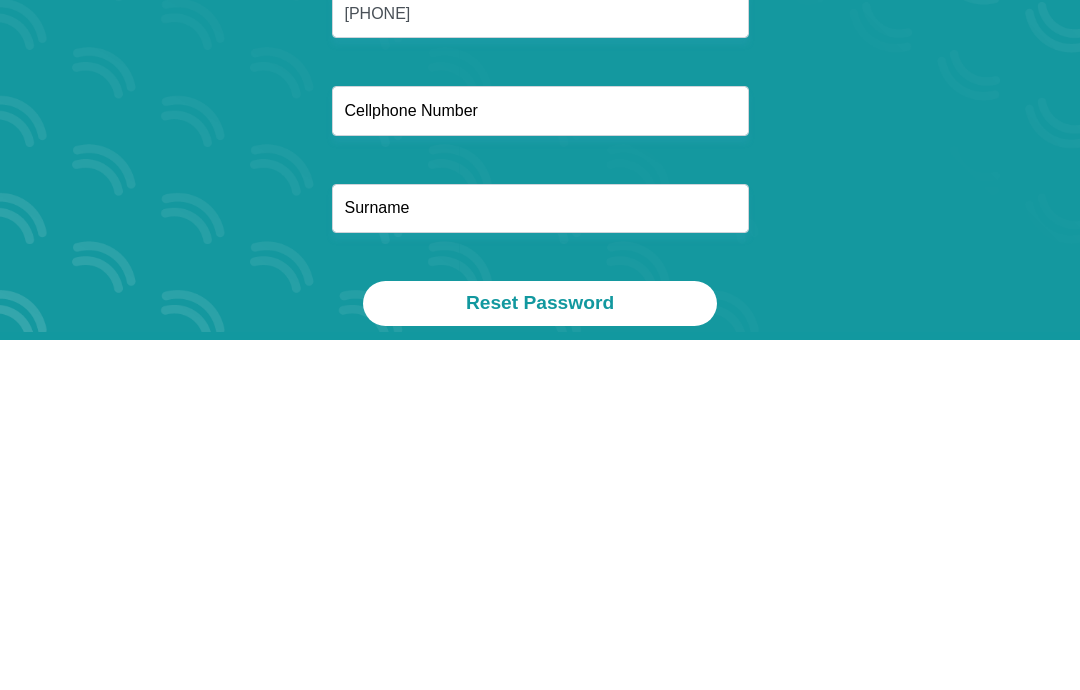 type on "0795077184" 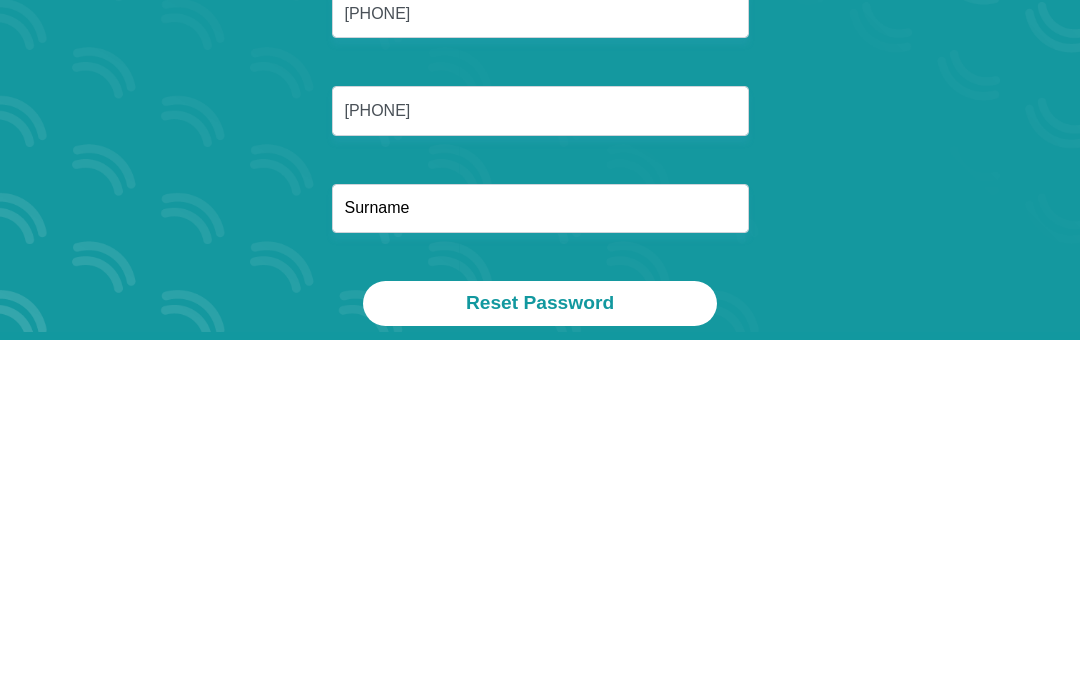 scroll, scrollTop: 194, scrollLeft: 0, axis: vertical 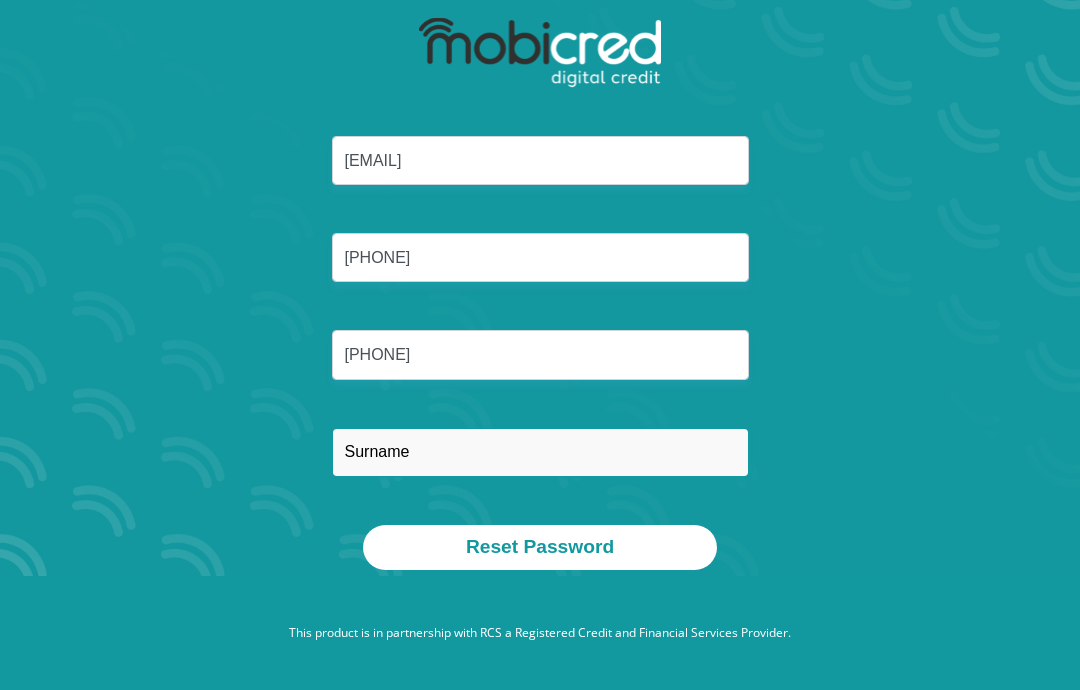 type on "Mashimbye" 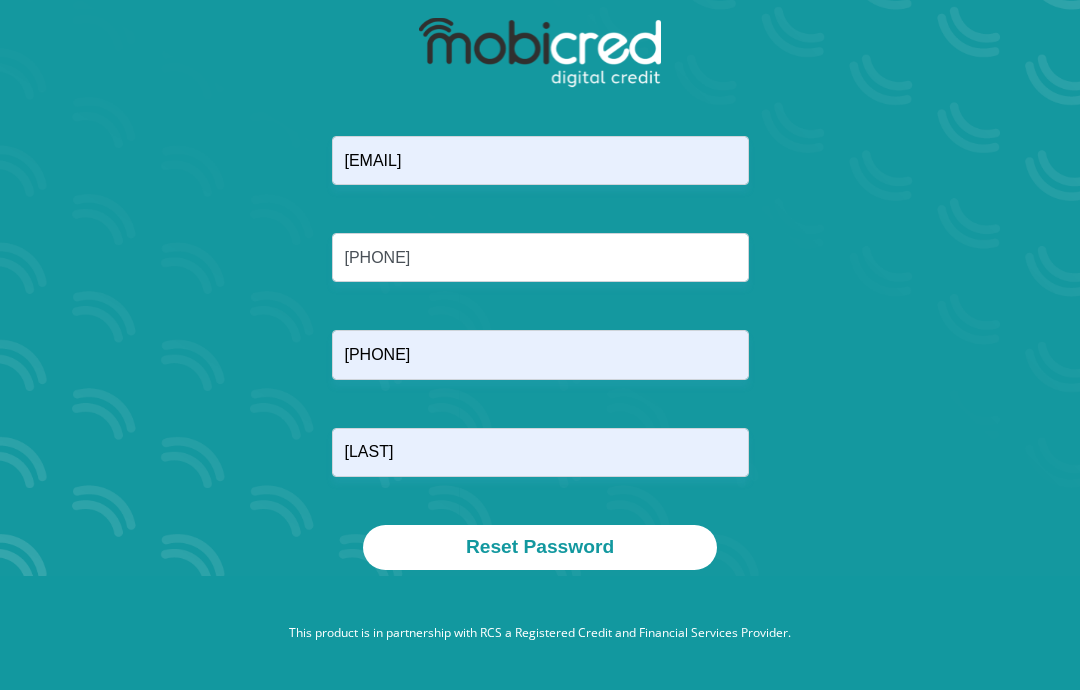 click on "Reset Password" at bounding box center [540, 547] 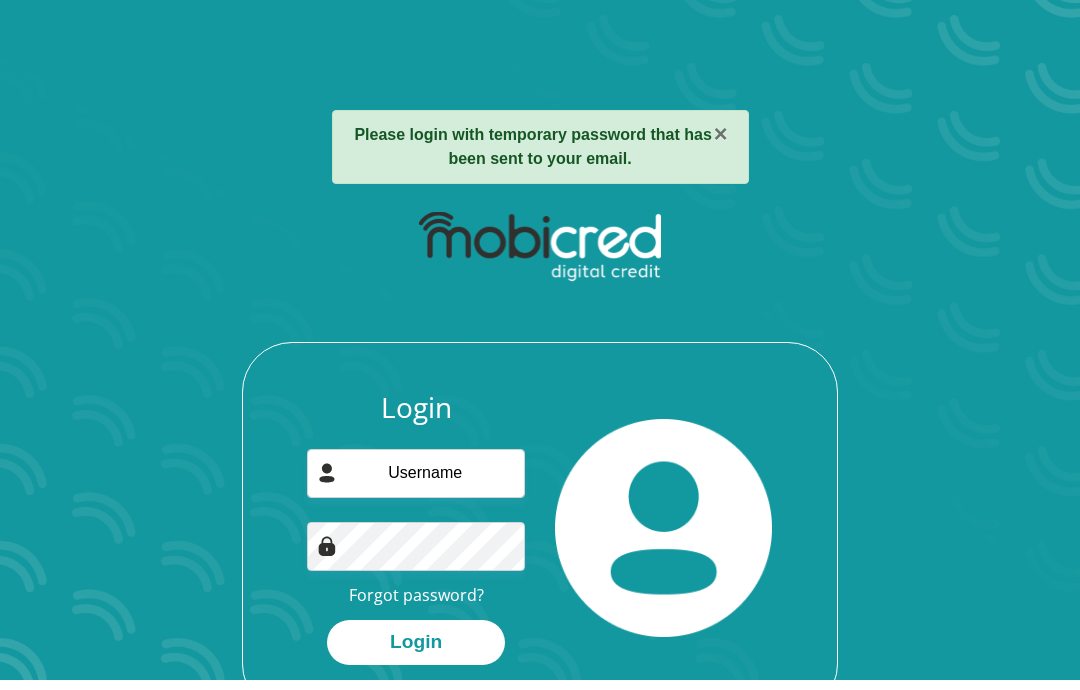 scroll, scrollTop: 0, scrollLeft: 0, axis: both 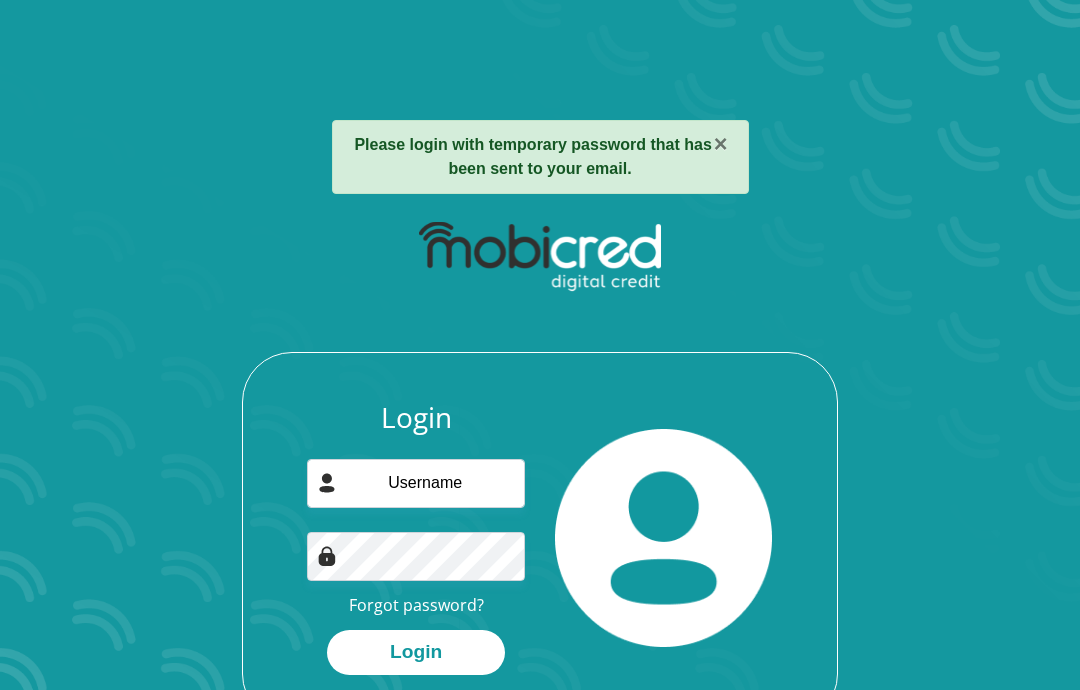click at bounding box center [415, 483] 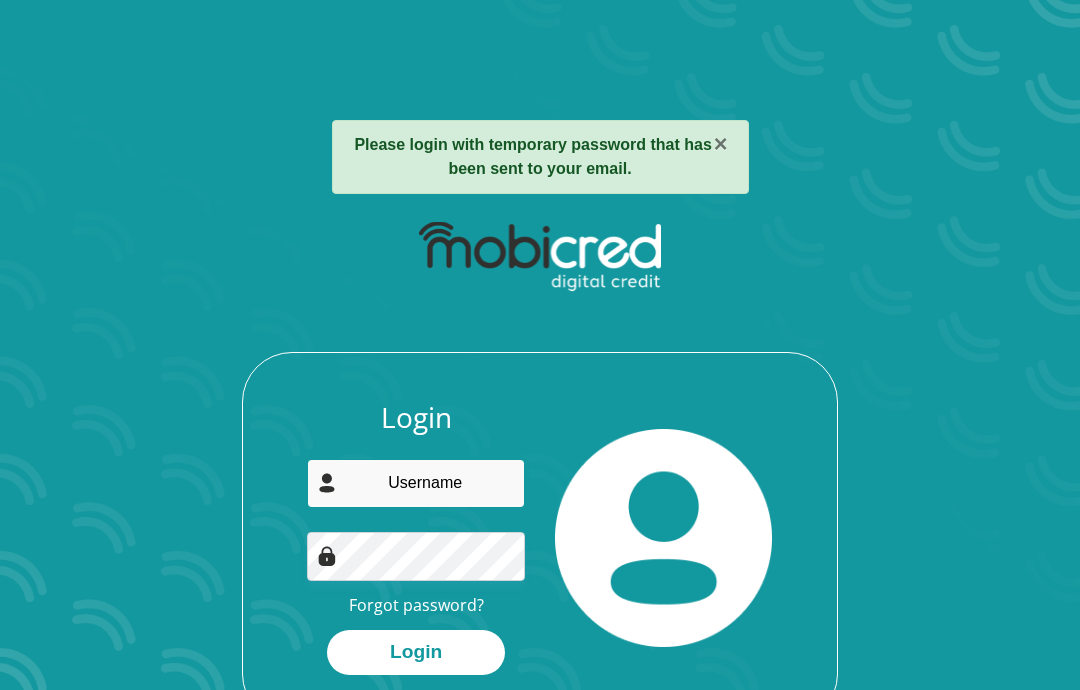 type on "[EMAIL]" 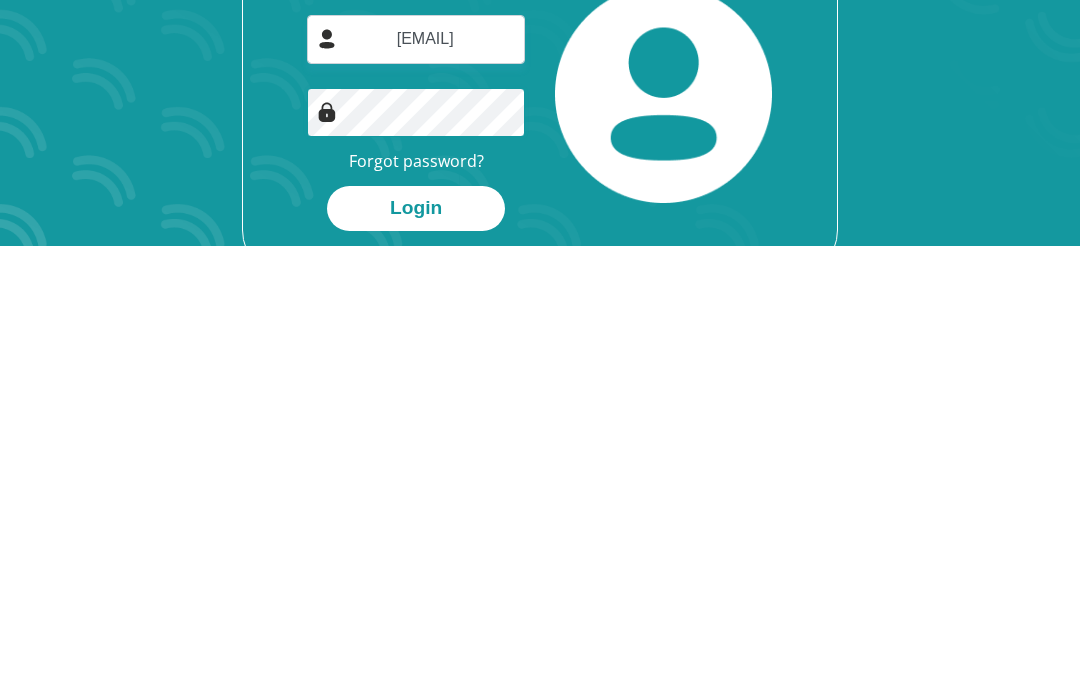 click on "Login" at bounding box center [416, 652] 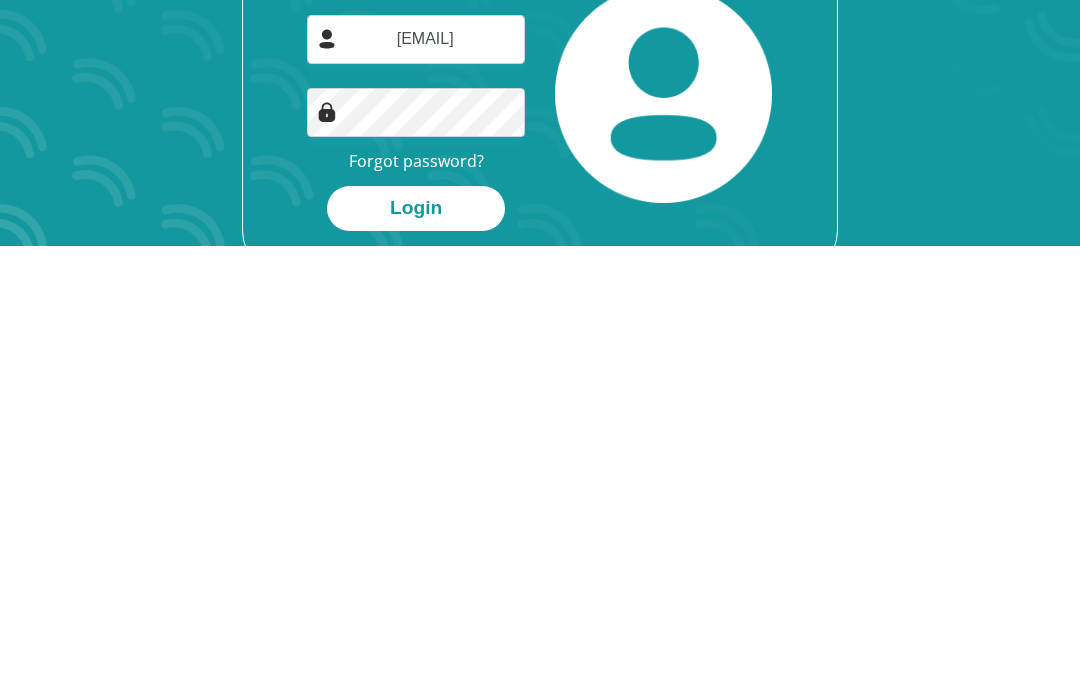 scroll, scrollTop: 194, scrollLeft: 0, axis: vertical 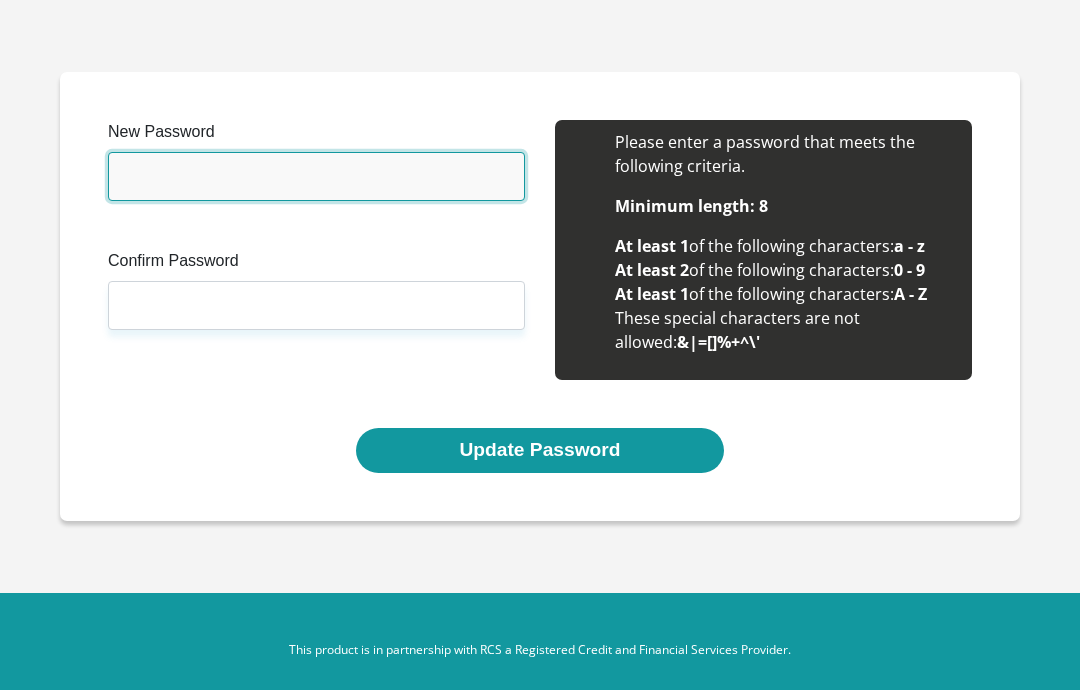 click on "New Password" at bounding box center [316, 176] 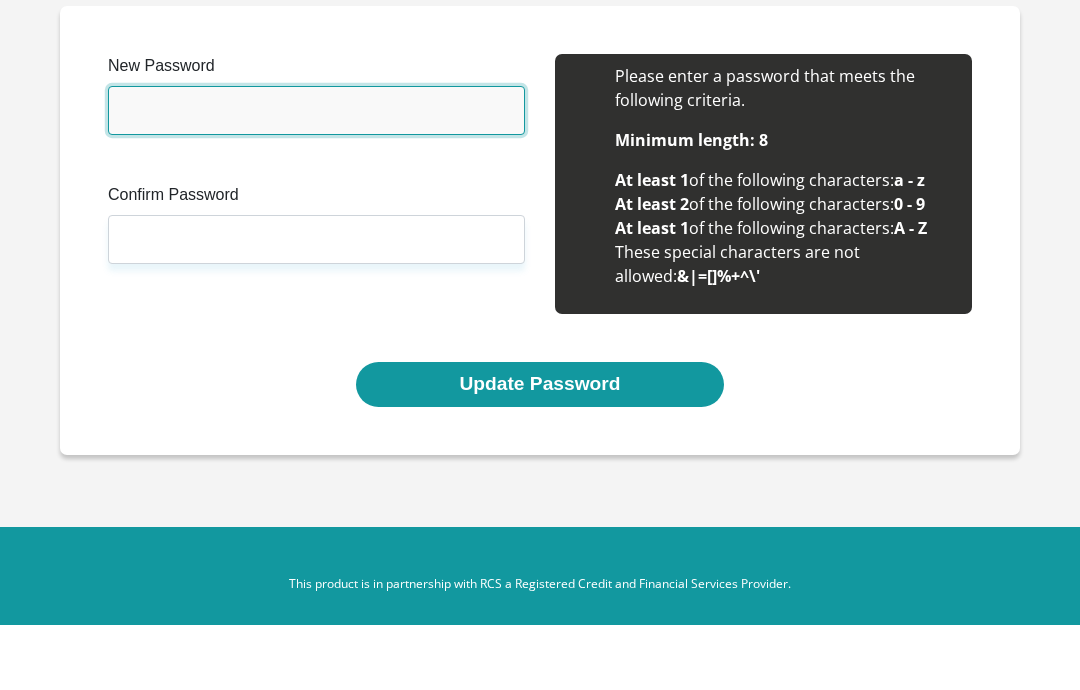 scroll, scrollTop: 66, scrollLeft: 0, axis: vertical 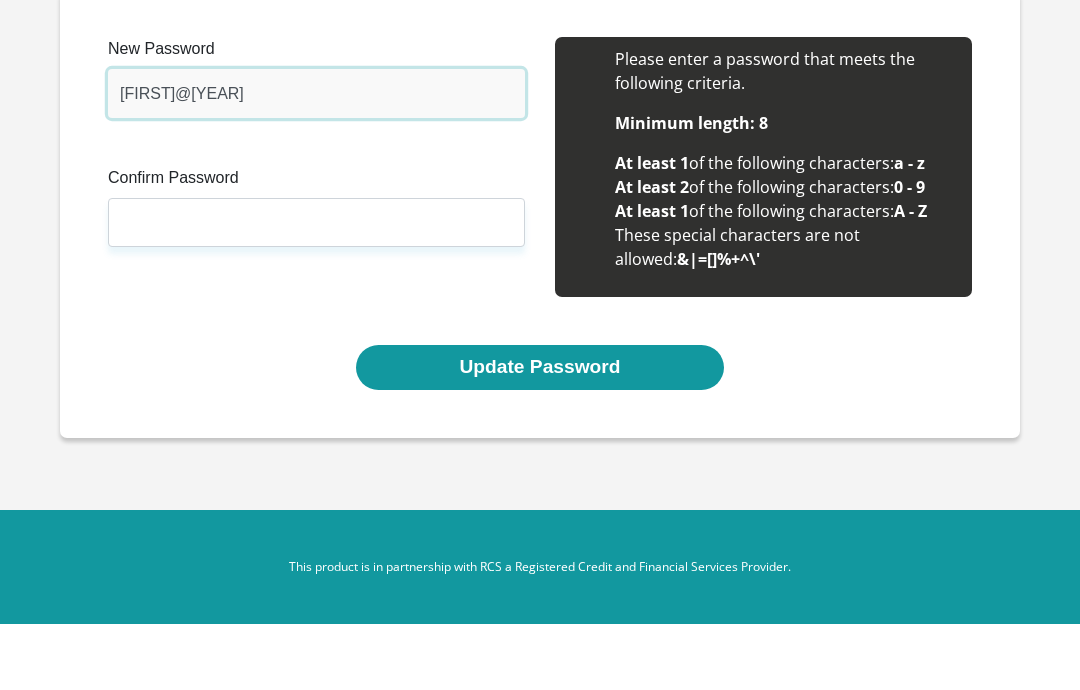 type on "[FIRST]@[YEAR]" 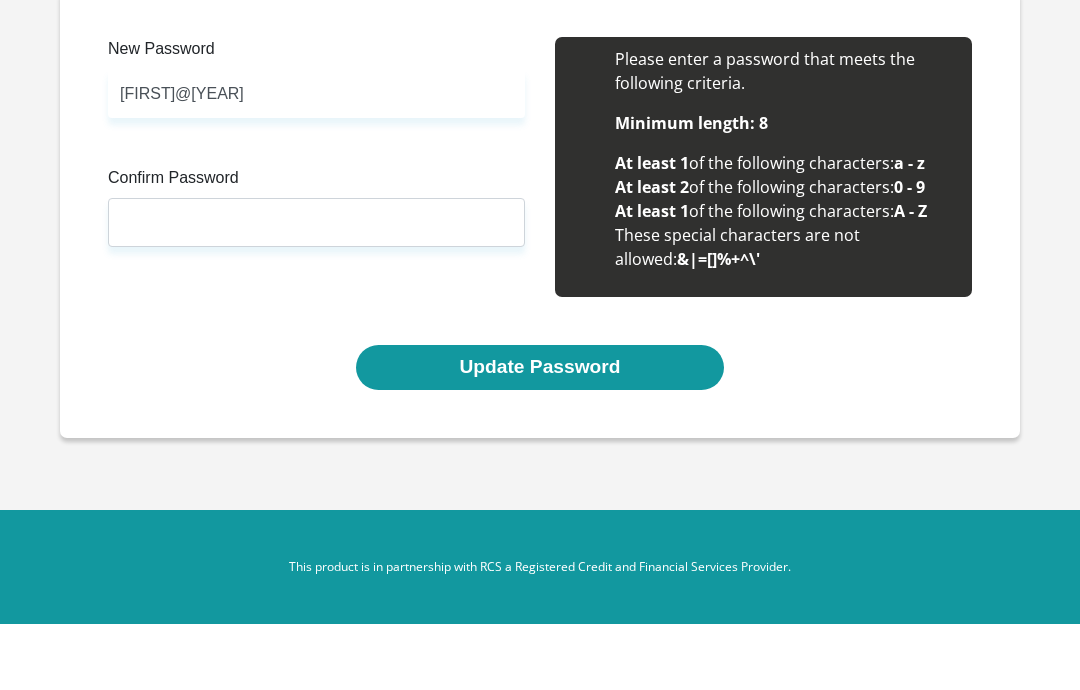 click on "[FIRST]@[YEAR]
Please input valid password
Confirm Password
Please input valid password" at bounding box center [316, 233] 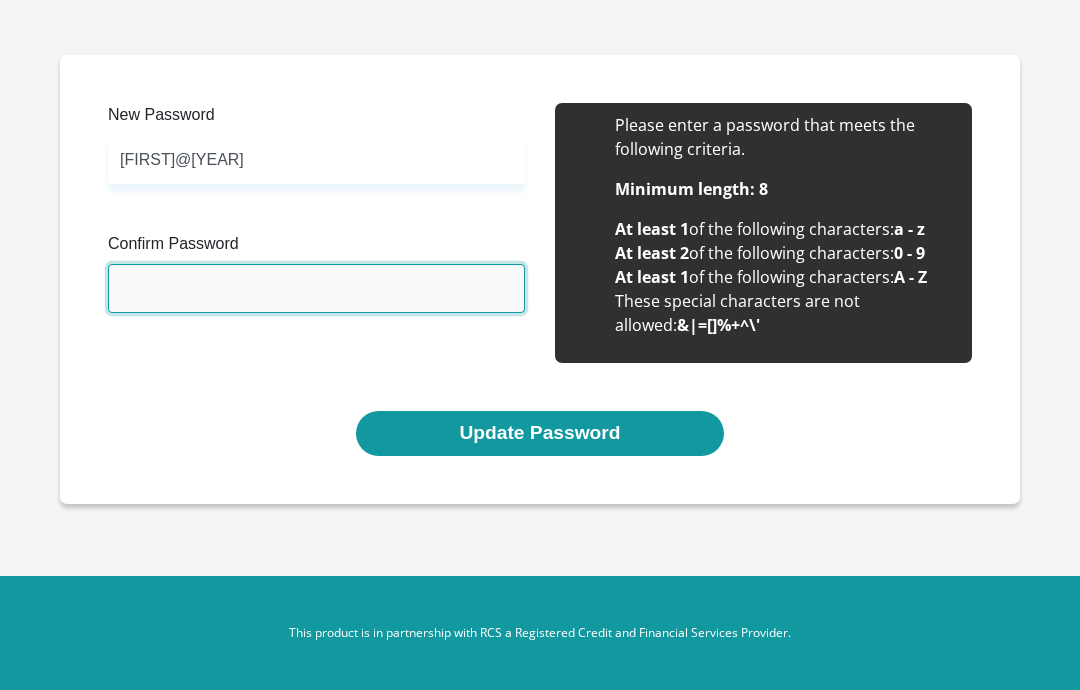 click on "Confirm Password" at bounding box center (316, 288) 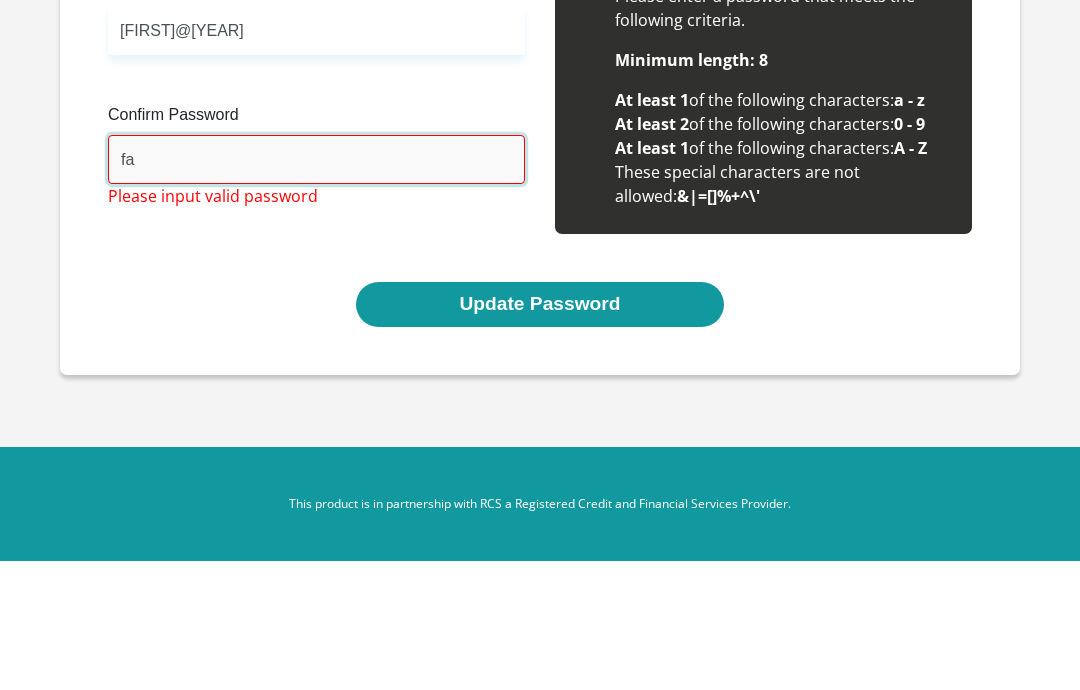 type on "f" 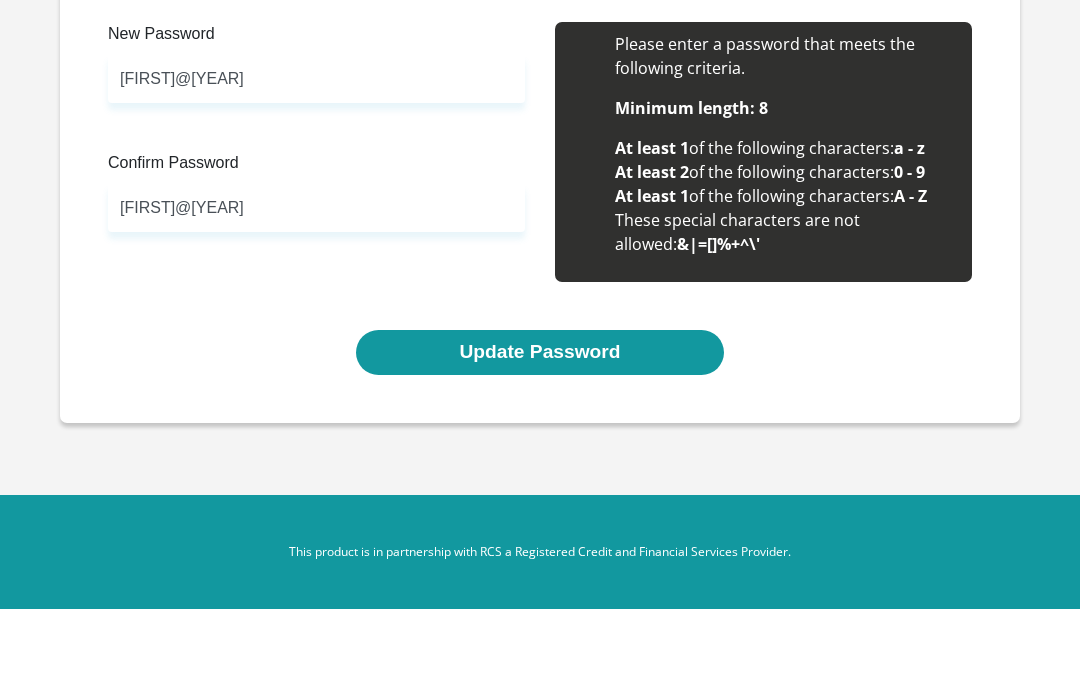 scroll, scrollTop: 80, scrollLeft: 0, axis: vertical 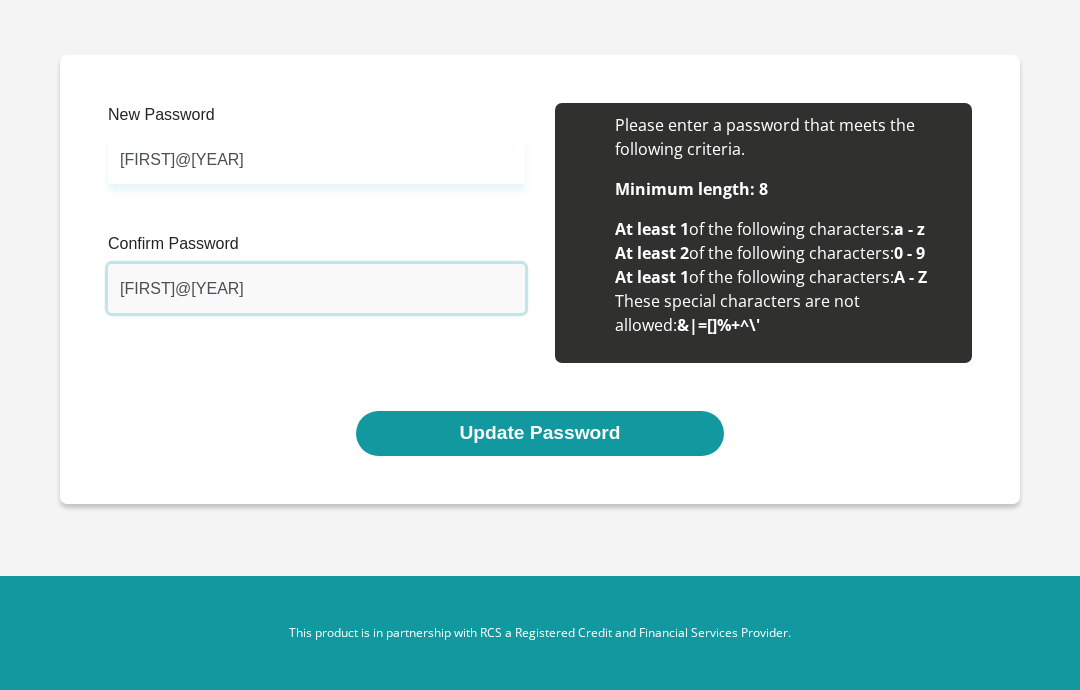 type on "Fanelo@2006" 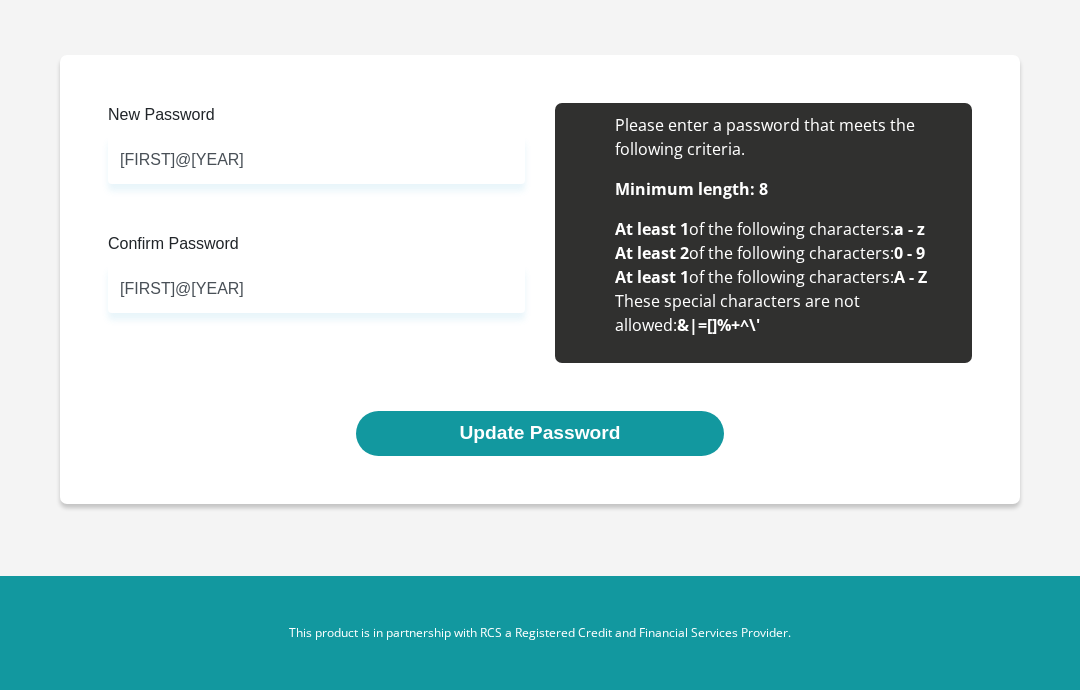 click on "Update Password" at bounding box center [539, 433] 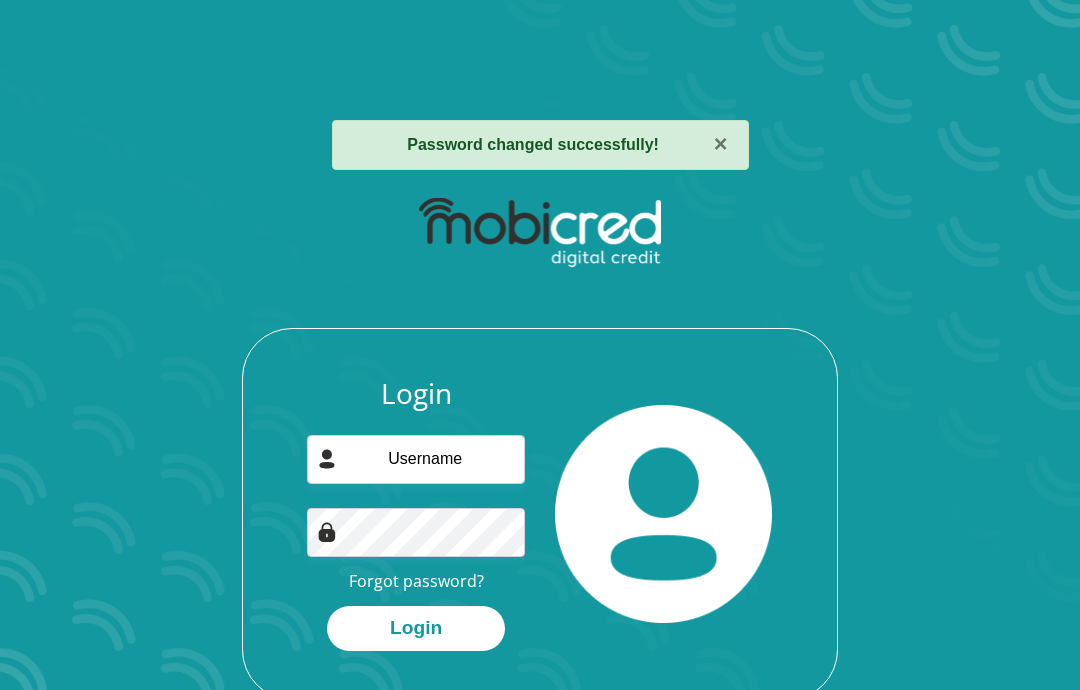 scroll, scrollTop: 0, scrollLeft: 0, axis: both 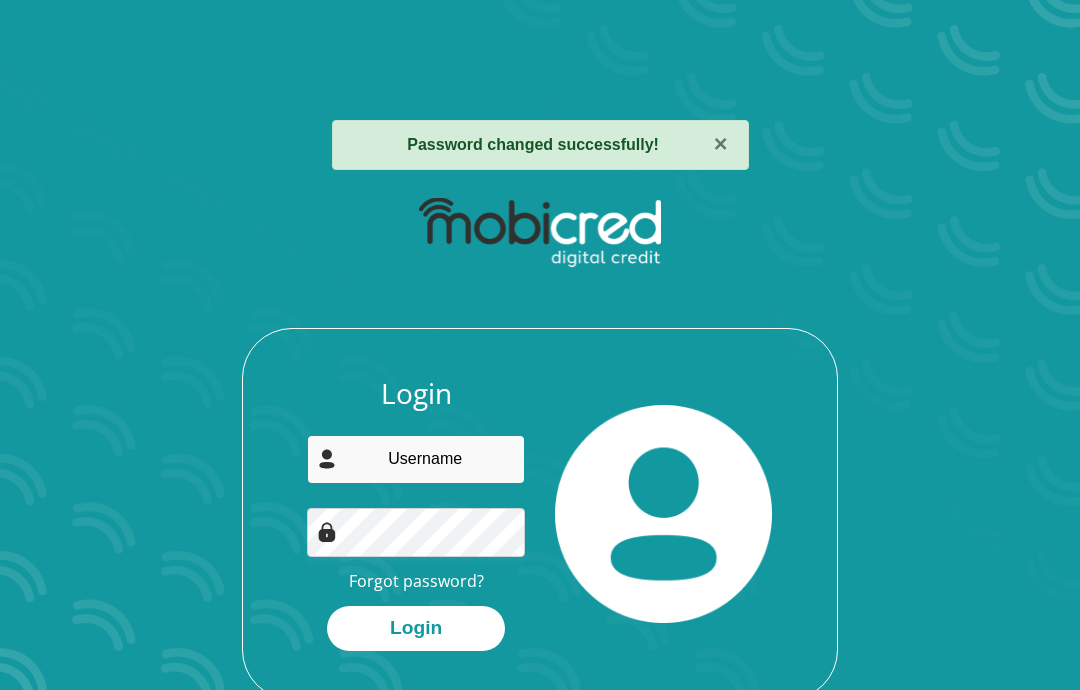 type on "[EMAIL]" 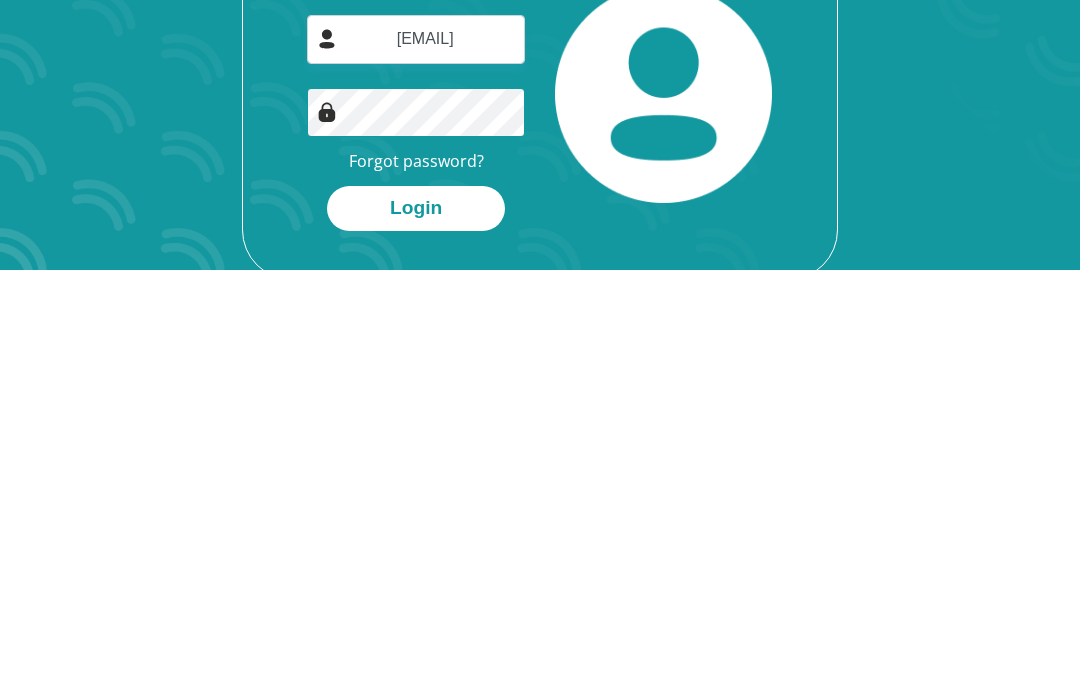 click on "Login" at bounding box center [416, 628] 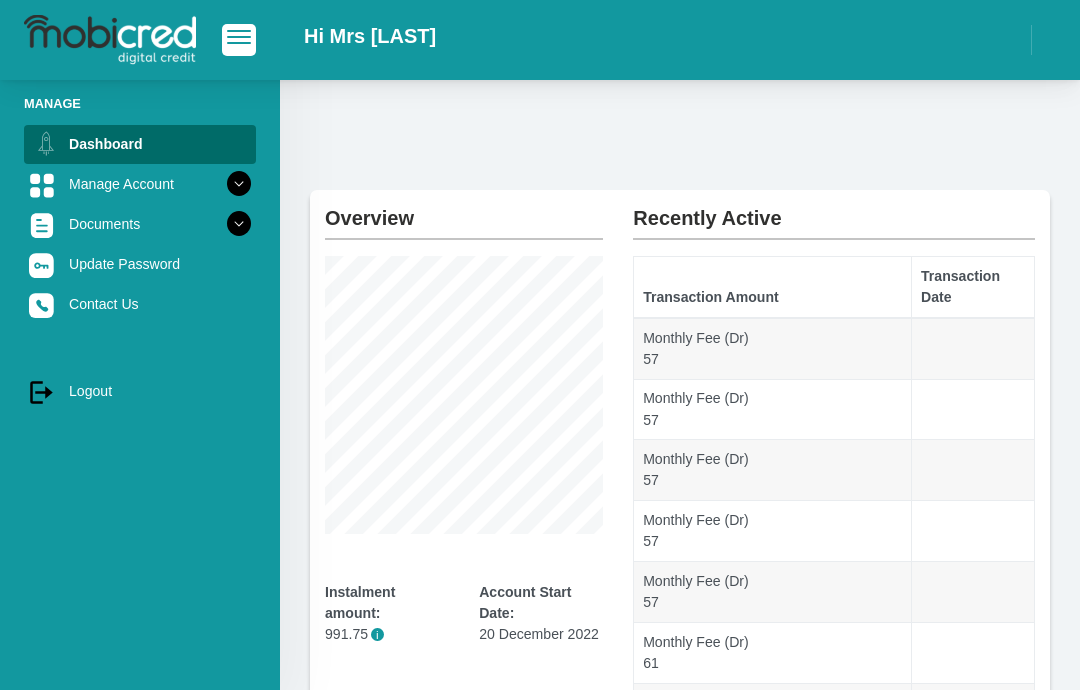 scroll, scrollTop: 0, scrollLeft: 0, axis: both 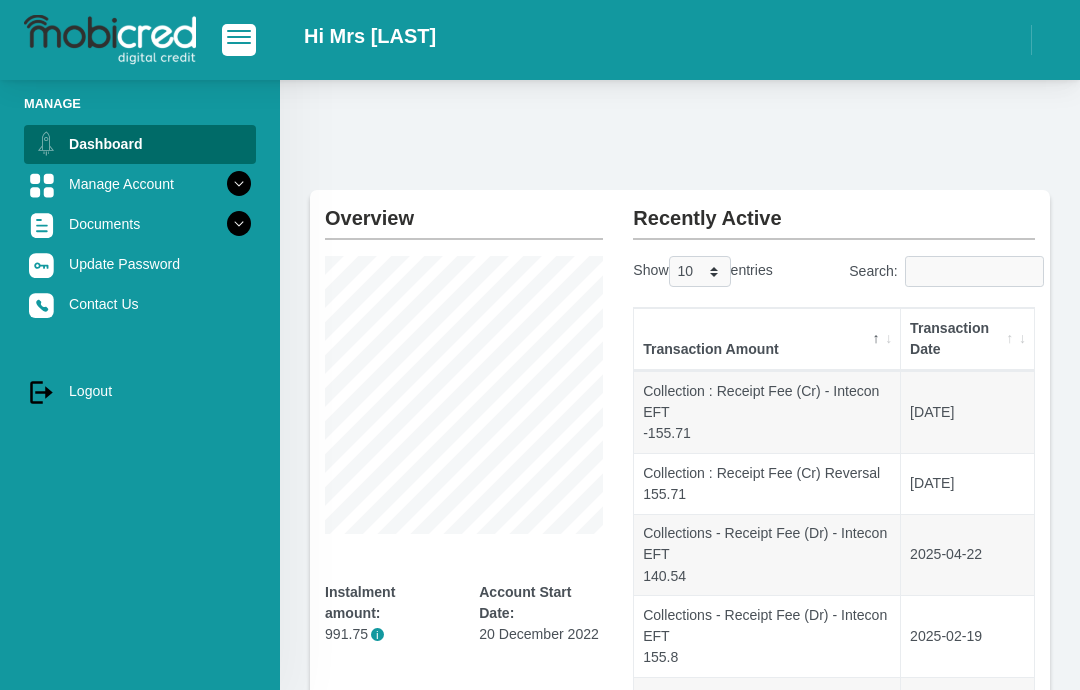 click on "Manage Account" at bounding box center [140, 184] 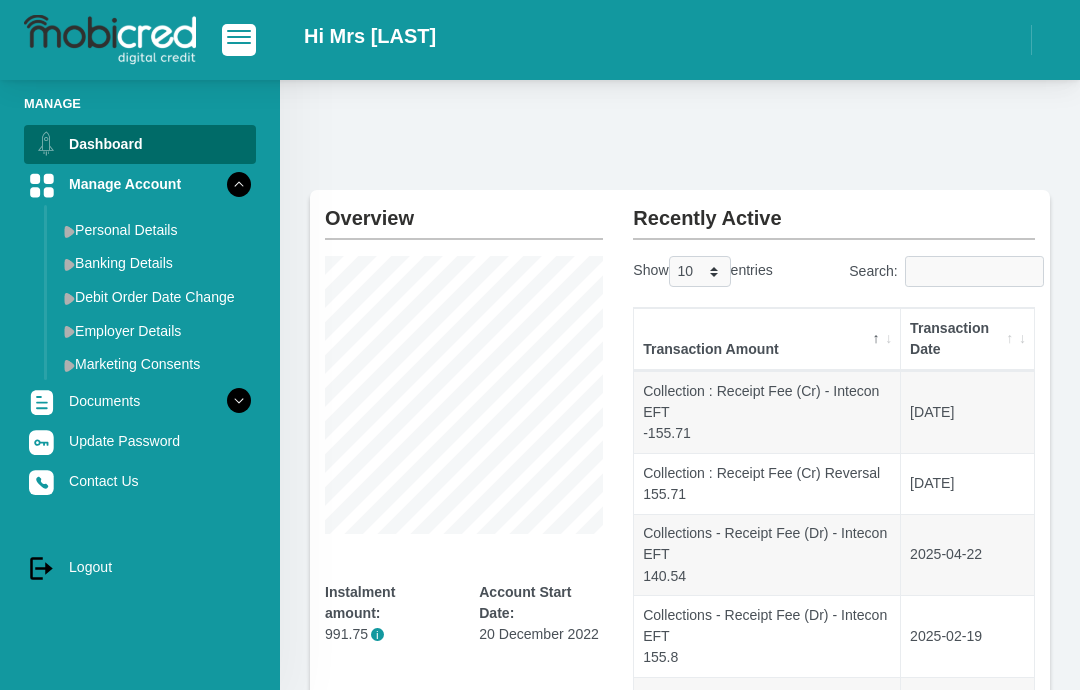 click on "Banking Details" at bounding box center (156, 263) 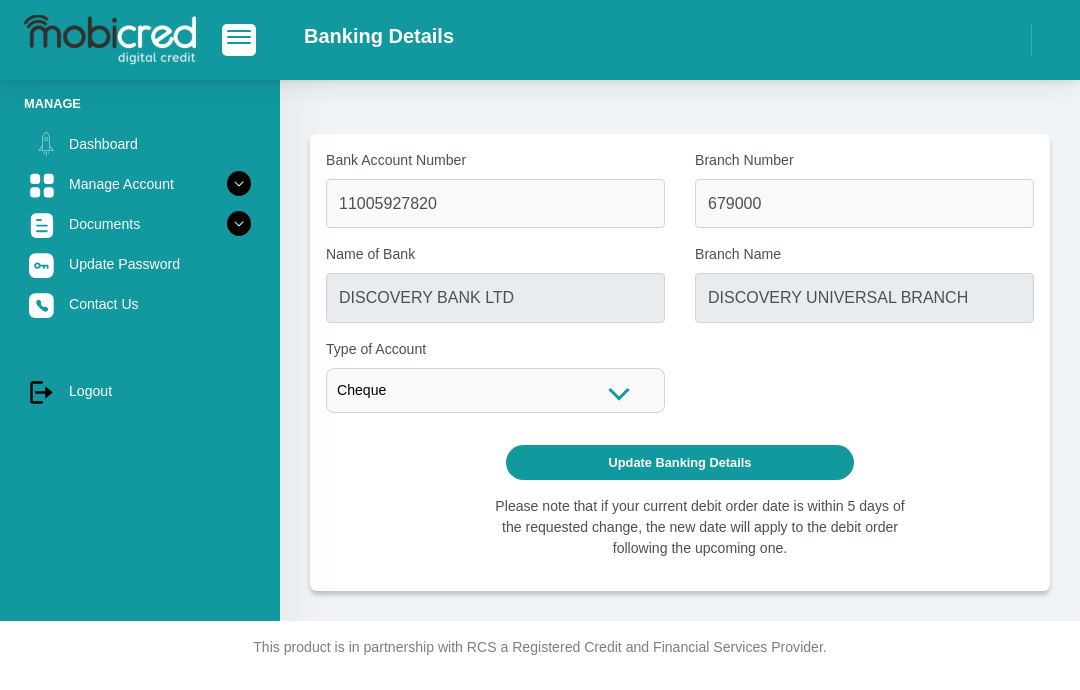 scroll, scrollTop: 0, scrollLeft: 0, axis: both 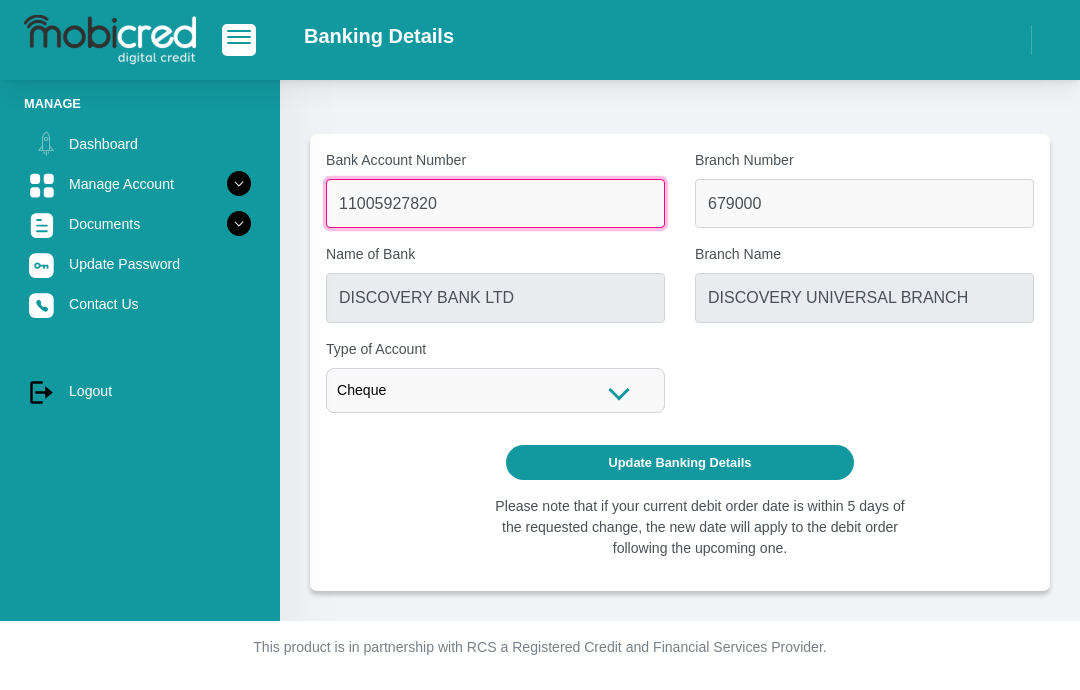 click on "11005927820" at bounding box center (495, 203) 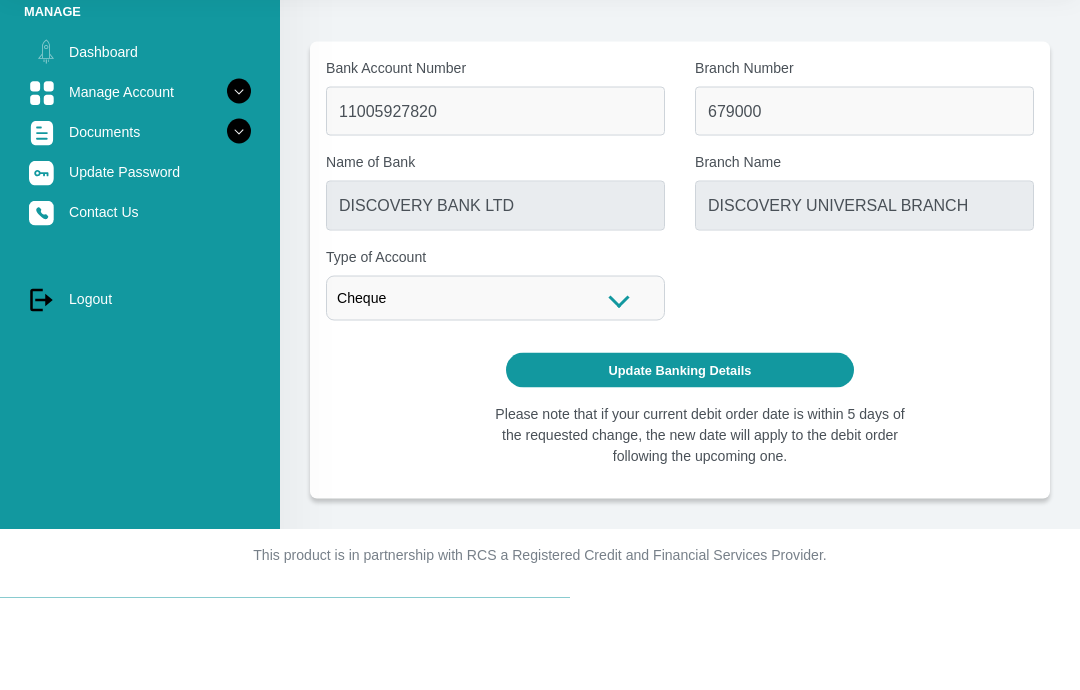 scroll, scrollTop: 80, scrollLeft: 0, axis: vertical 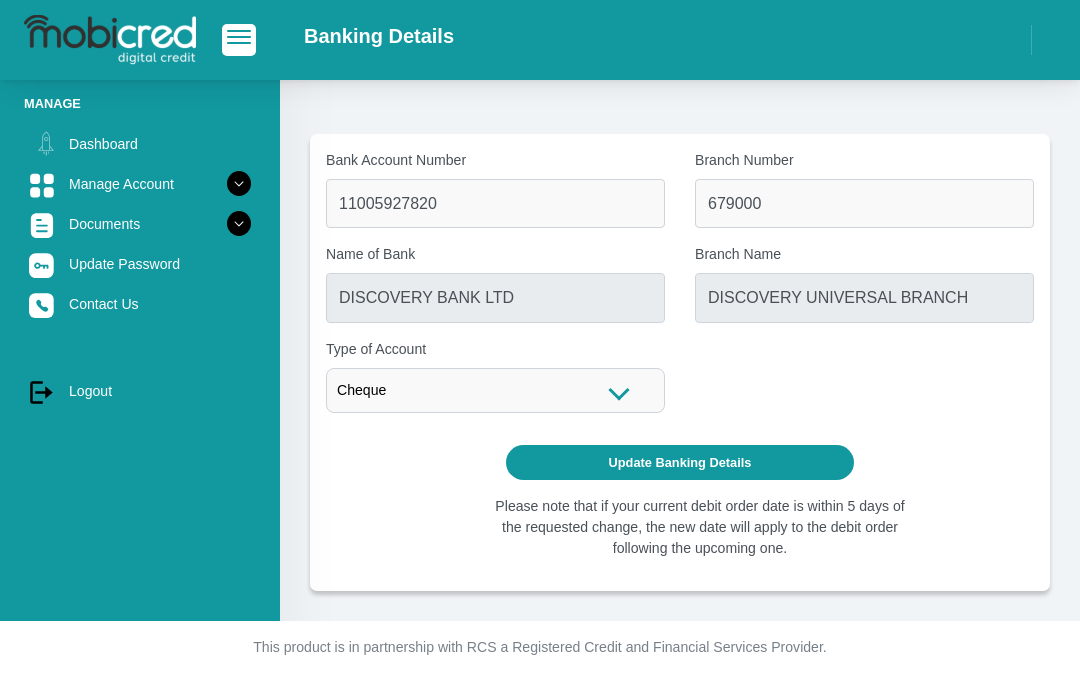 click at bounding box center [239, 184] 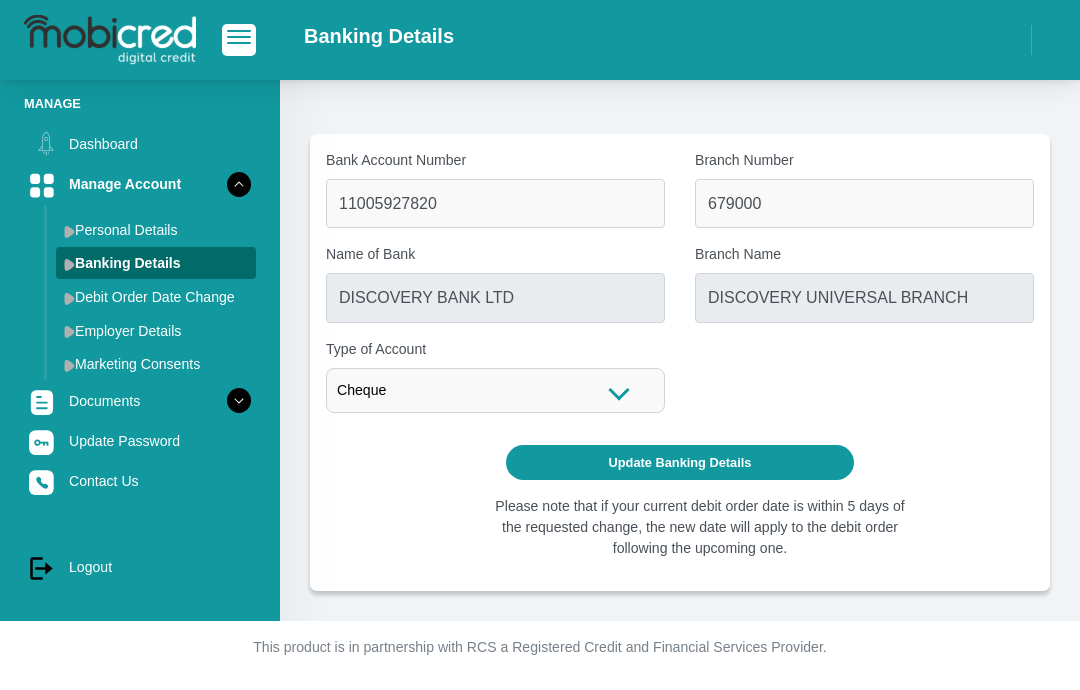 click on "Debit Order Date Change" at bounding box center [156, 297] 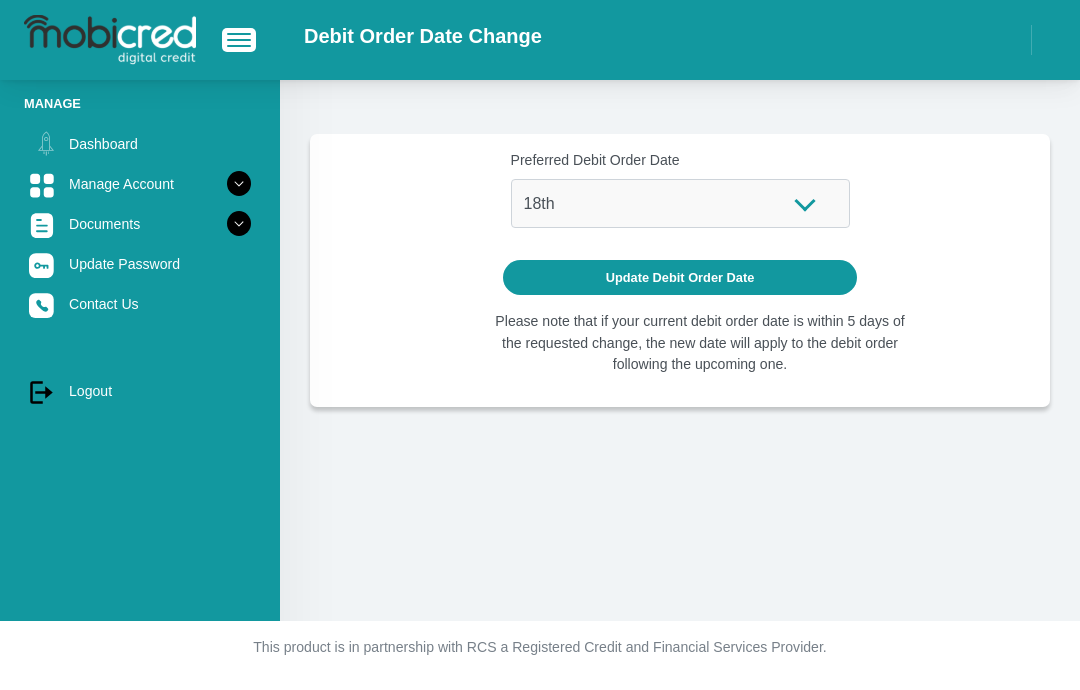 scroll, scrollTop: 0, scrollLeft: 0, axis: both 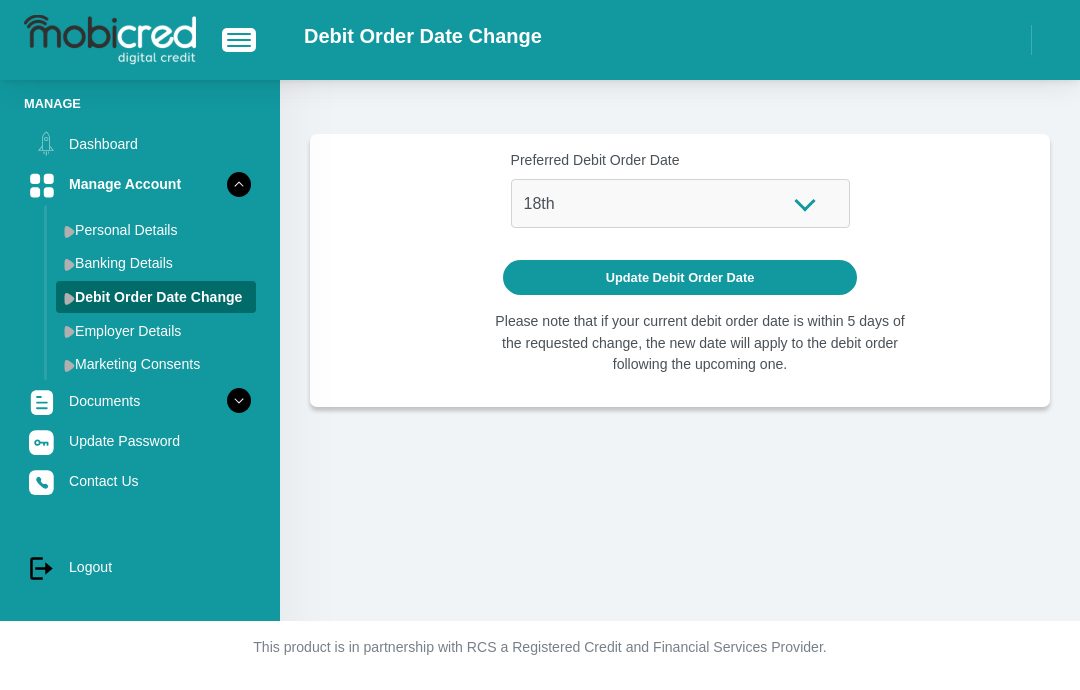 click on "Banking Details" at bounding box center [156, 263] 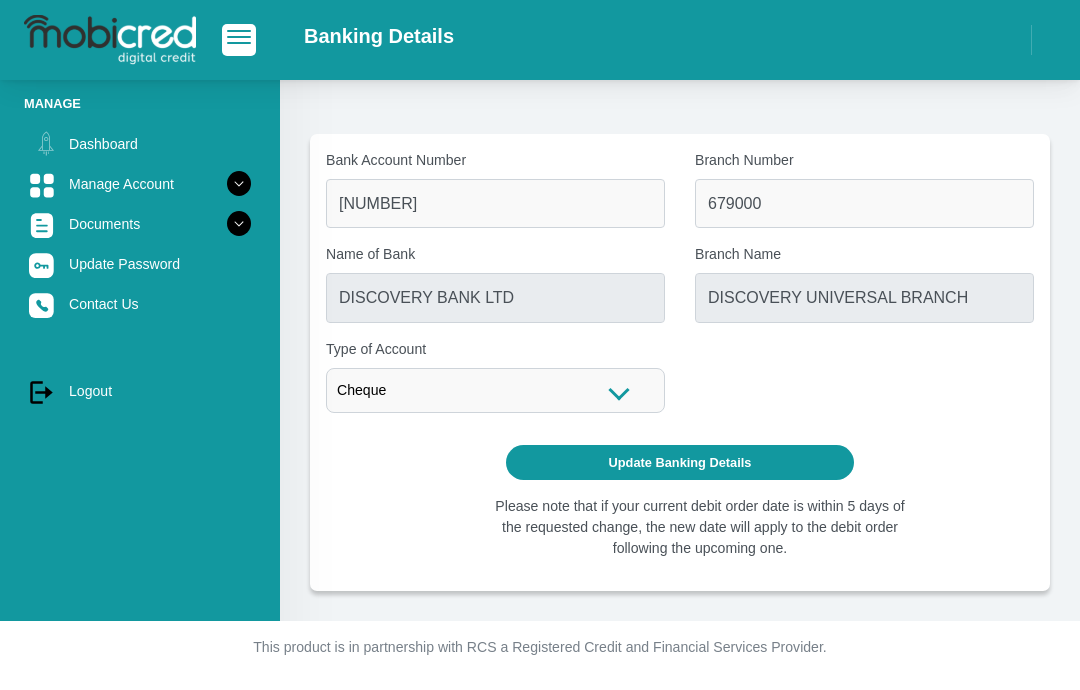 scroll, scrollTop: 0, scrollLeft: 0, axis: both 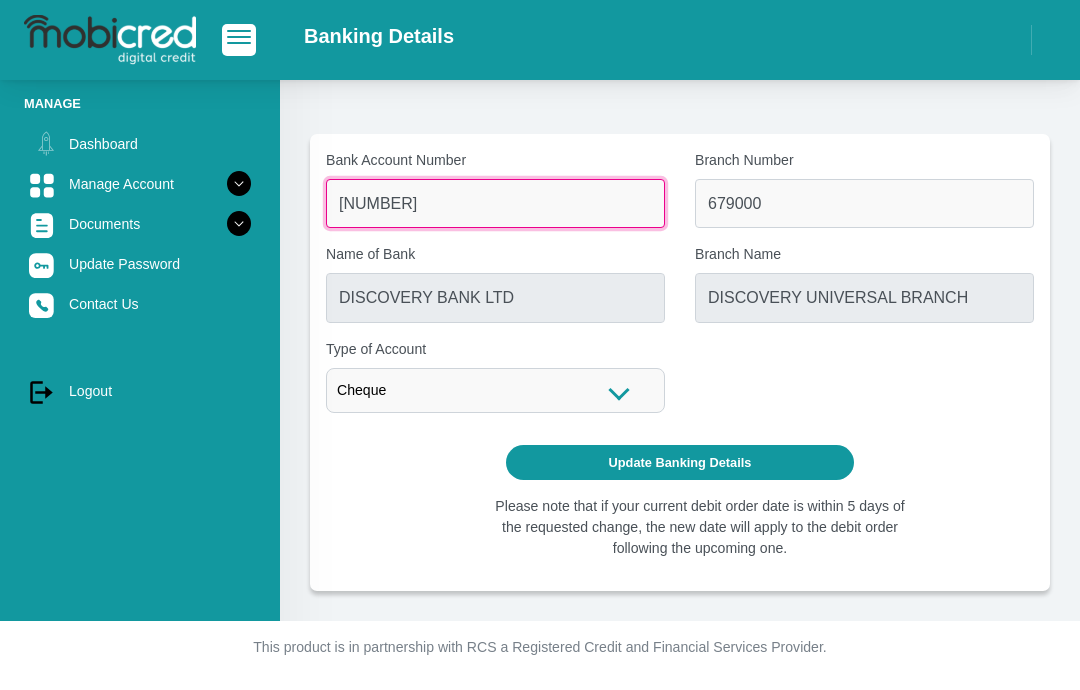 click on "[NUMBER]" at bounding box center [495, 203] 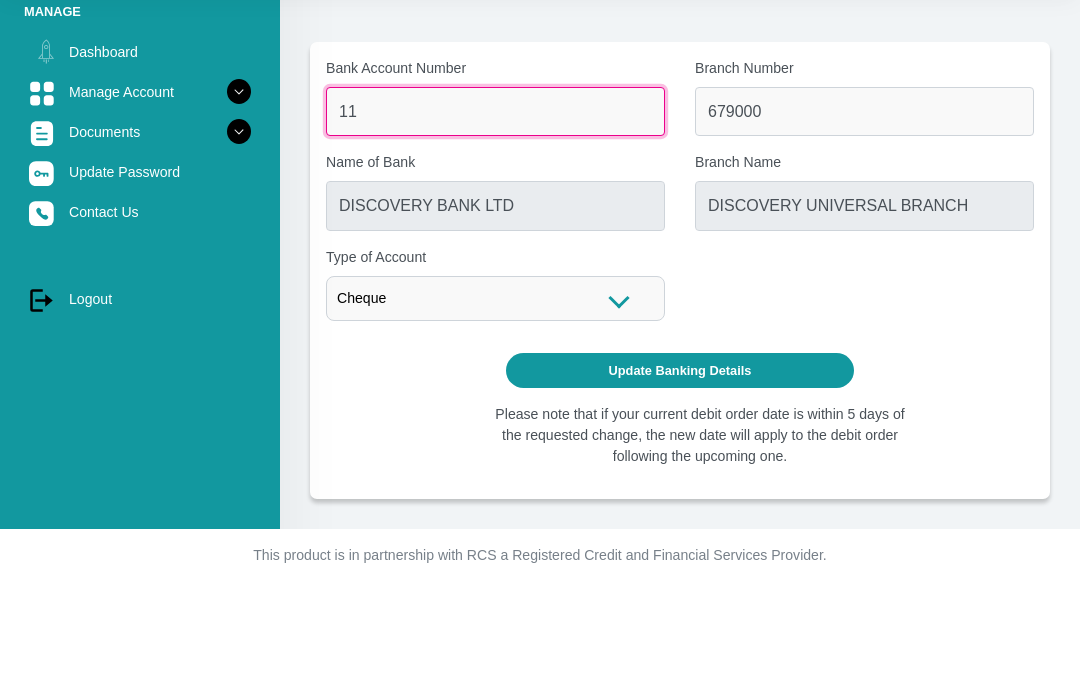 type on "1" 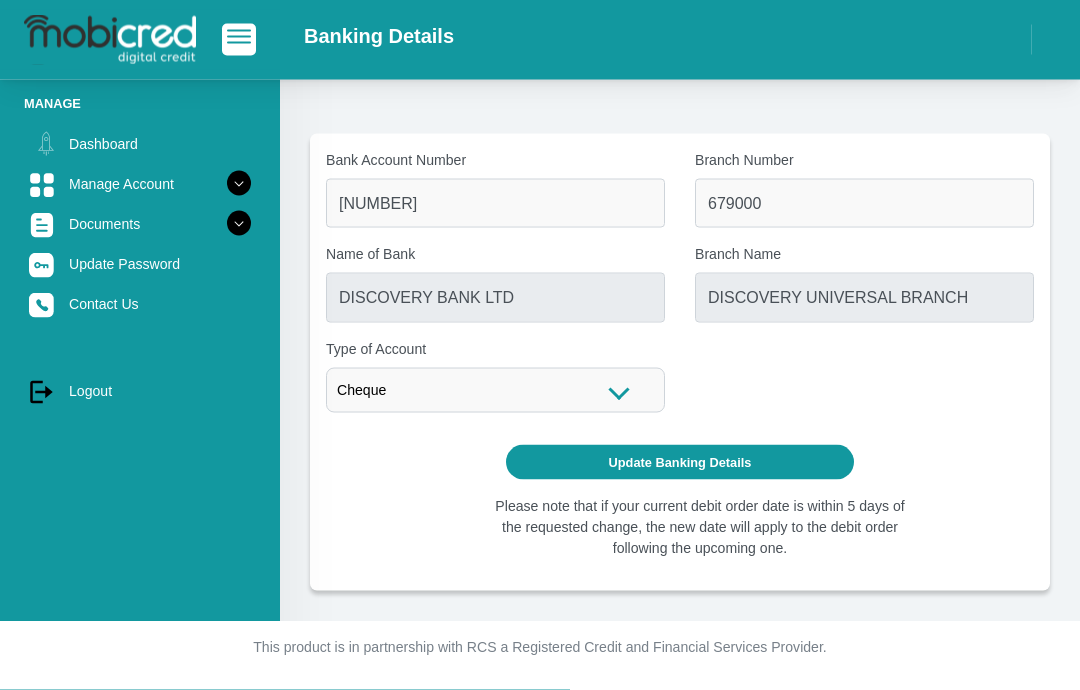 scroll, scrollTop: 14, scrollLeft: 0, axis: vertical 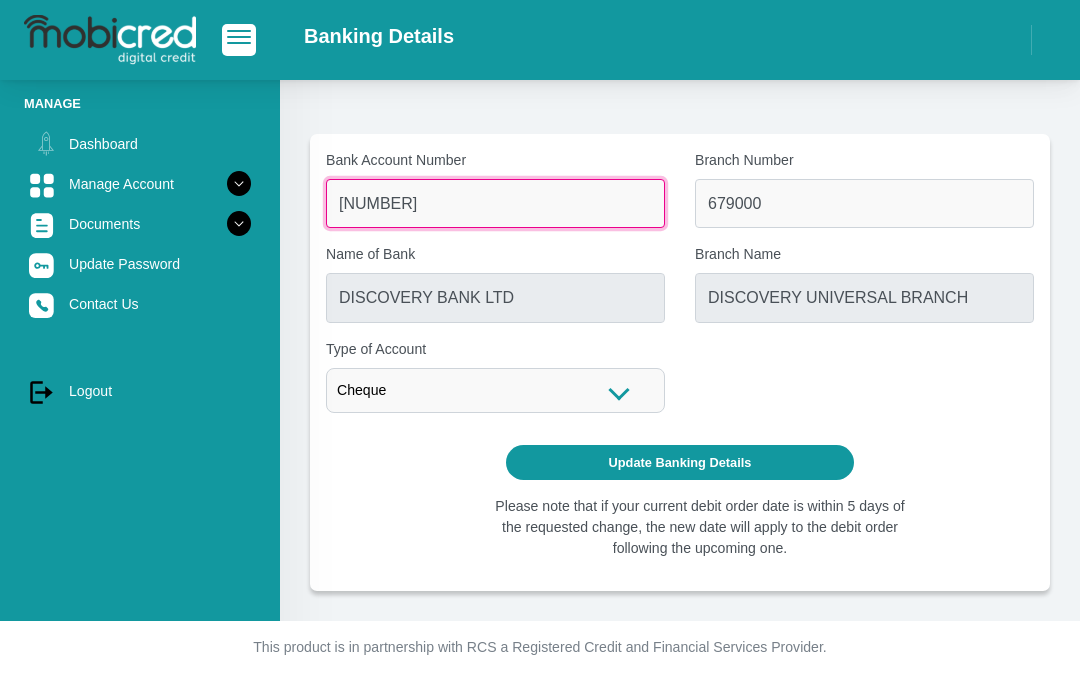 type on "62439133985" 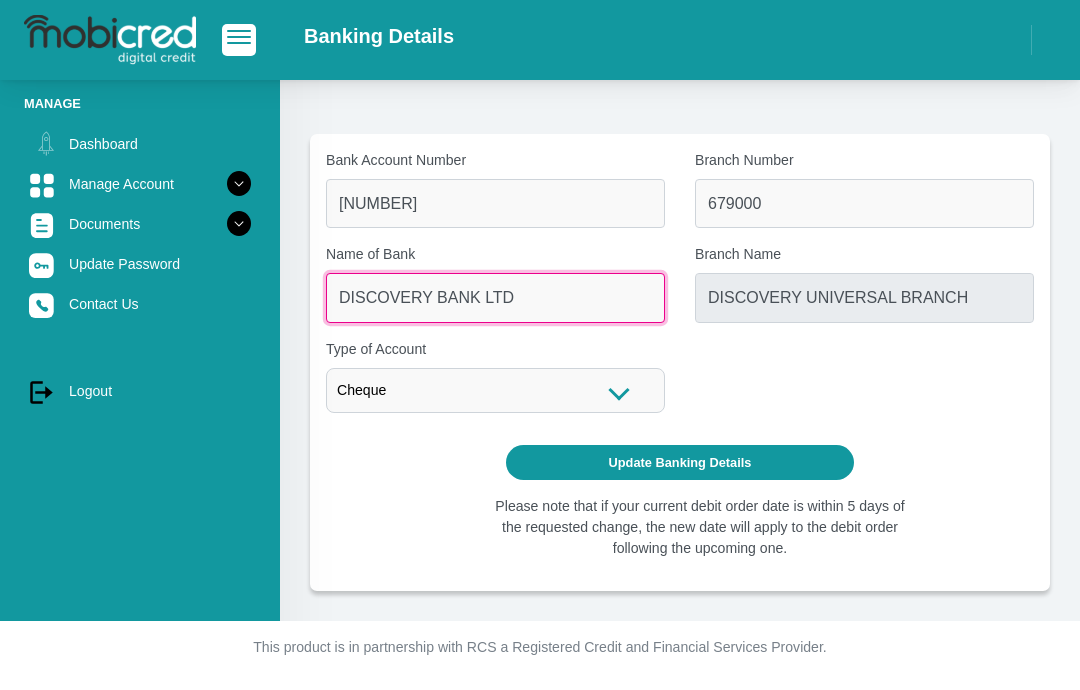 click on "DISCOVERY BANK LTD" at bounding box center [495, 297] 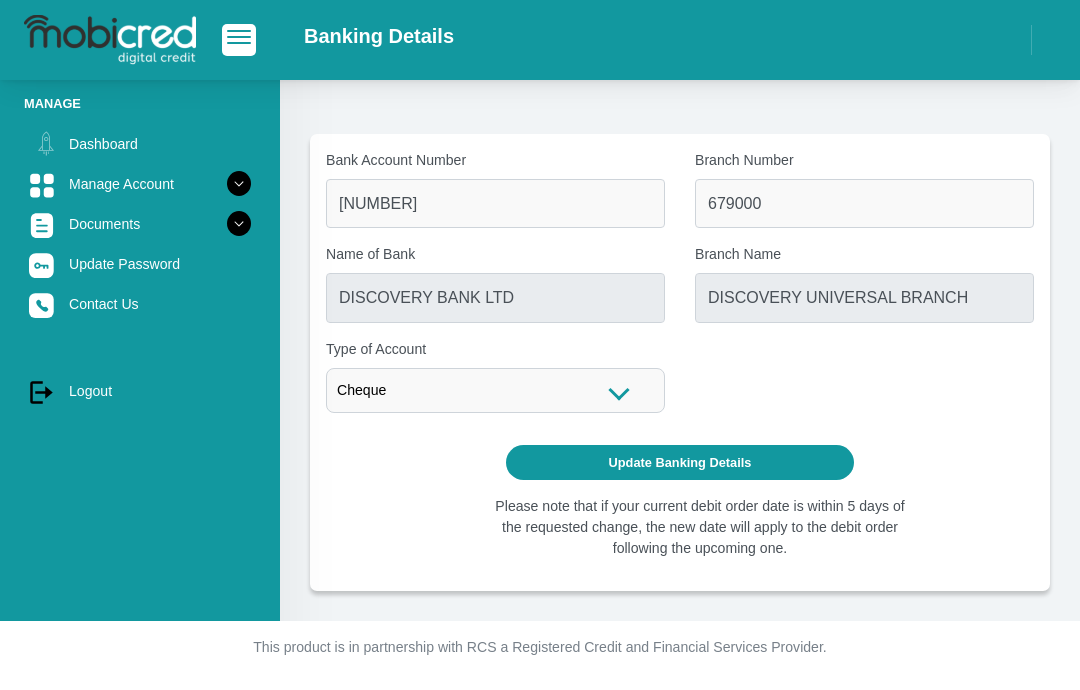click on "679000" at bounding box center (864, 203) 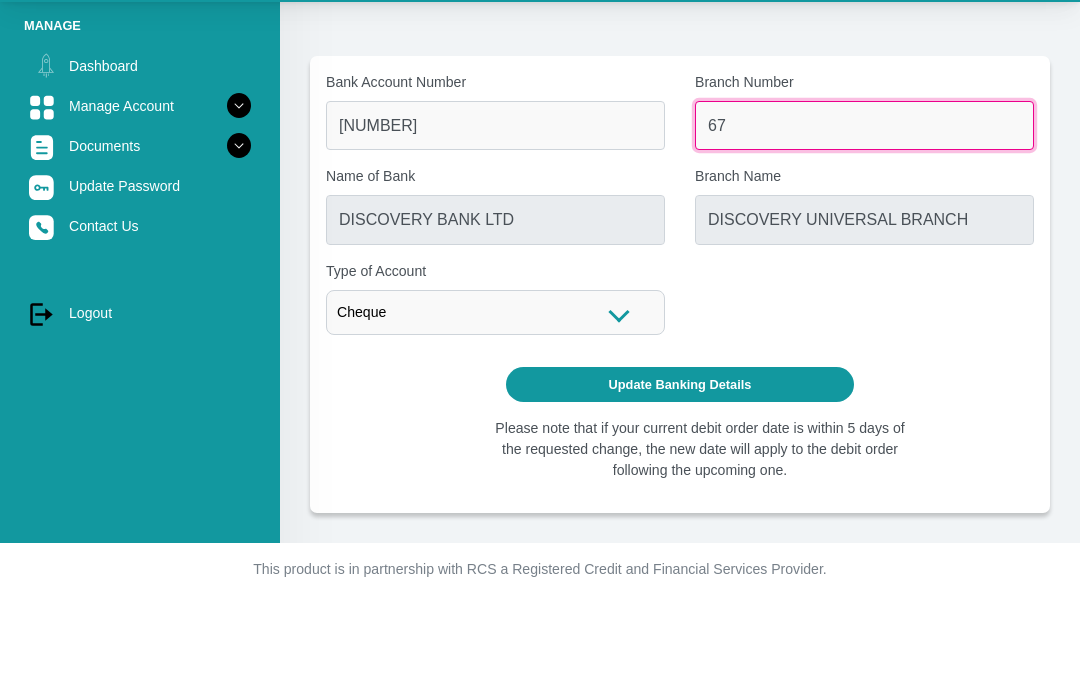 type on "6" 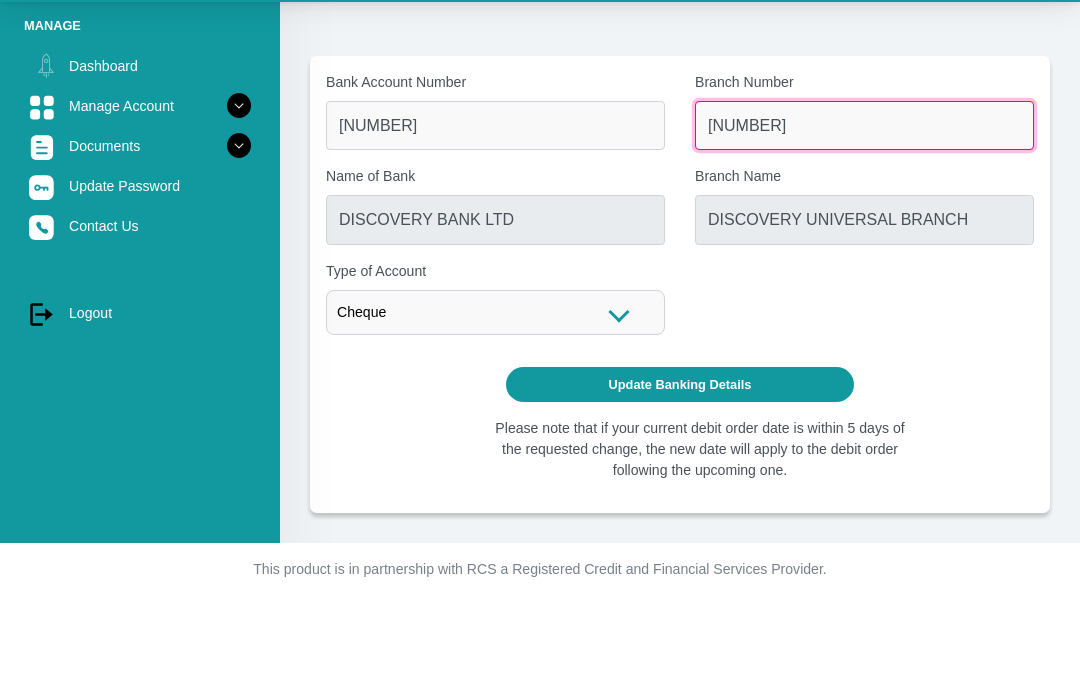 type on "260148" 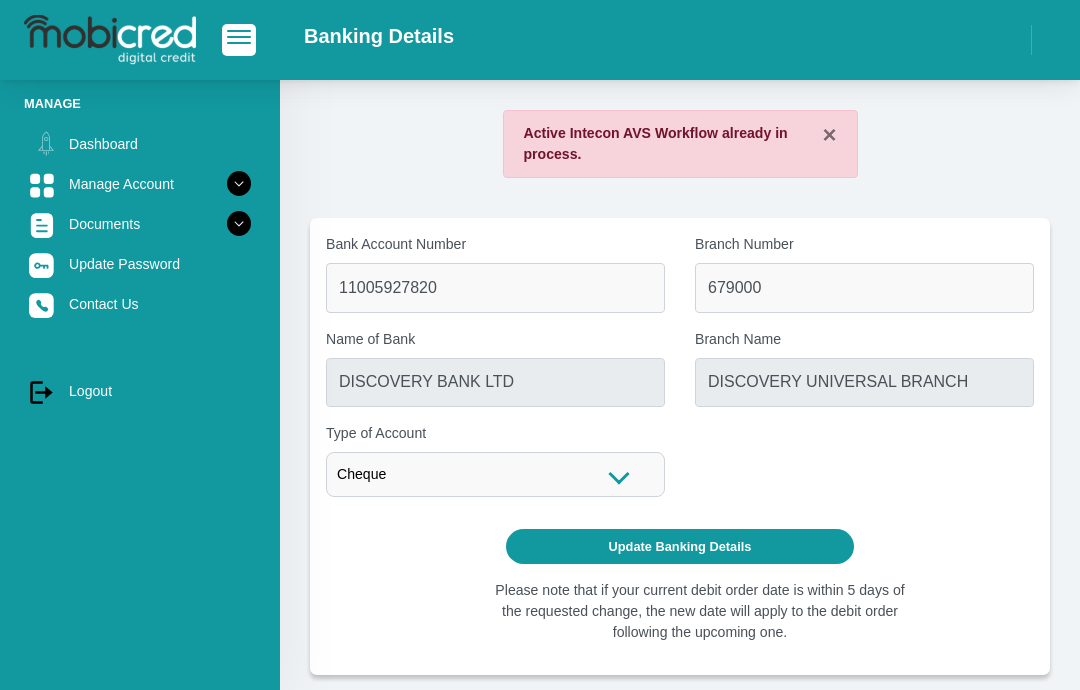 scroll, scrollTop: 0, scrollLeft: 0, axis: both 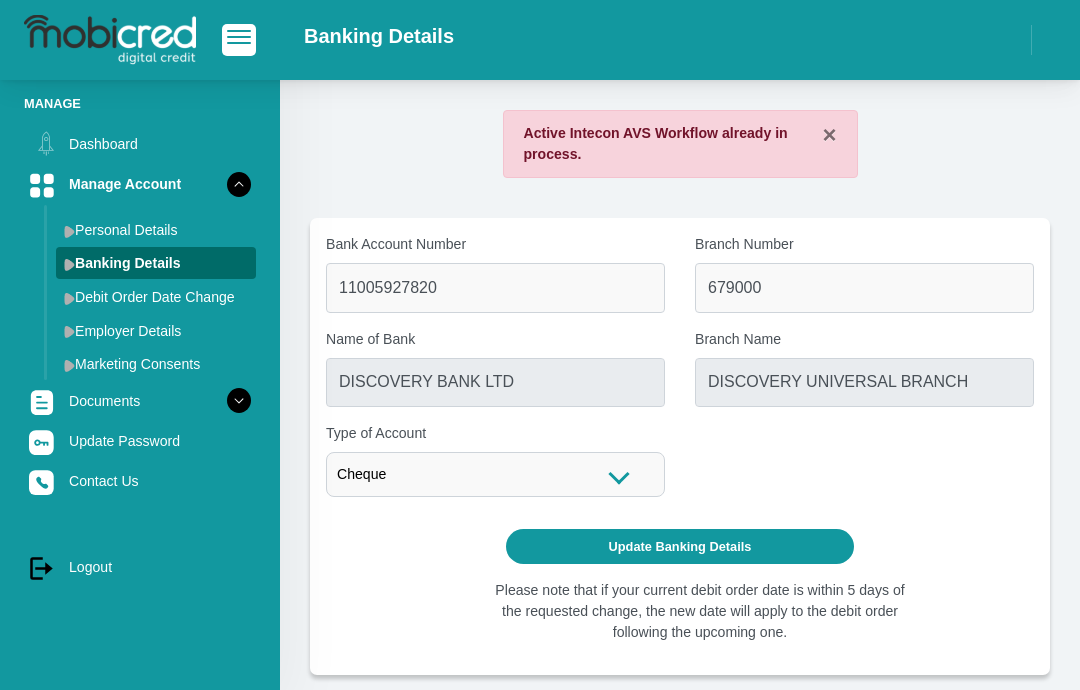 click on "×" at bounding box center [829, 135] 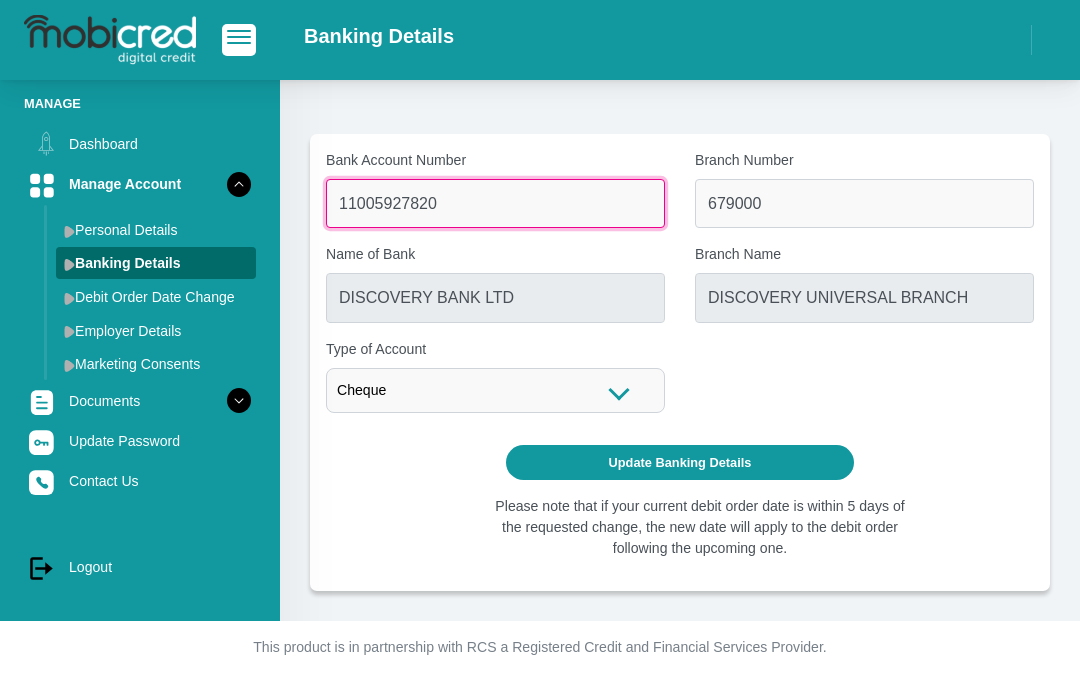 click on "11005927820" at bounding box center [495, 203] 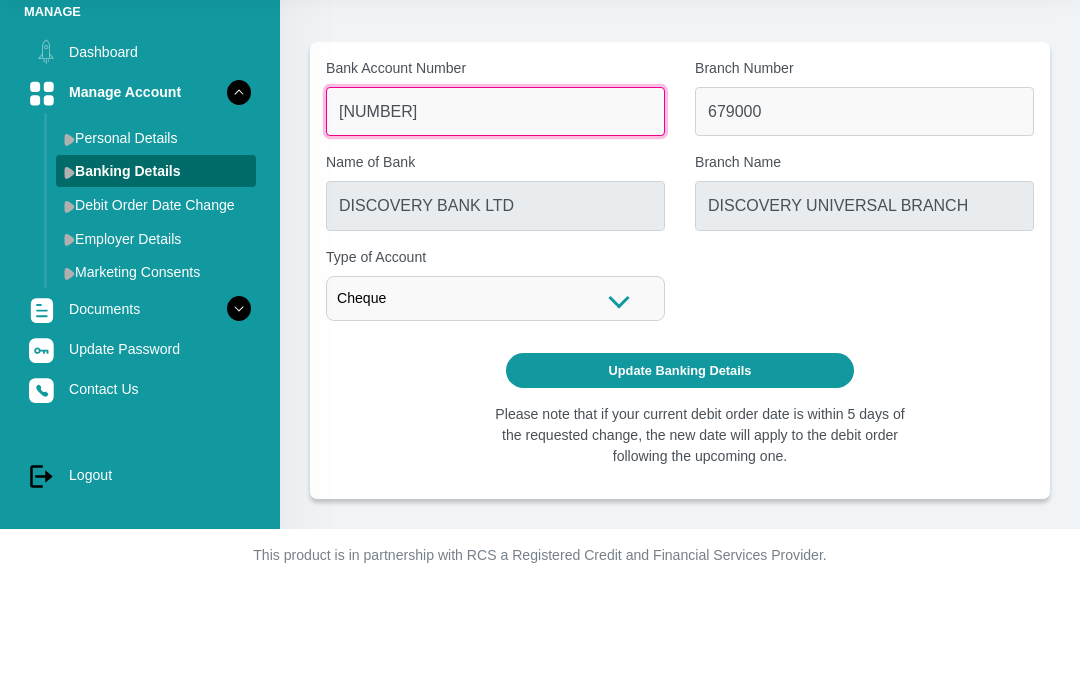 click on "611005927820" at bounding box center [495, 203] 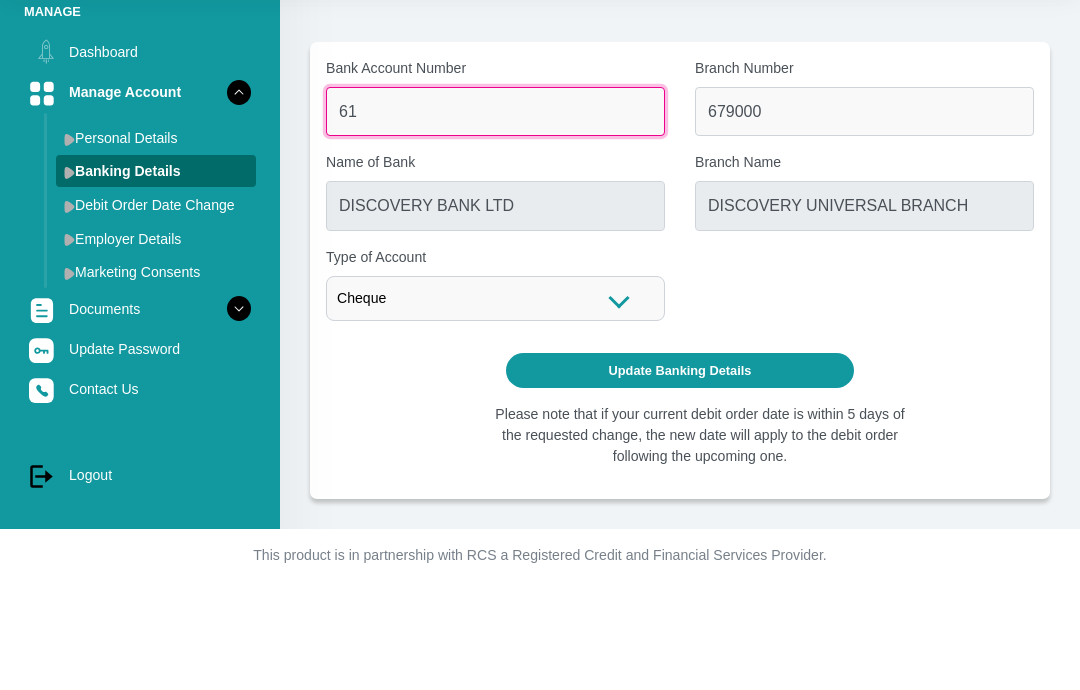 type on "6" 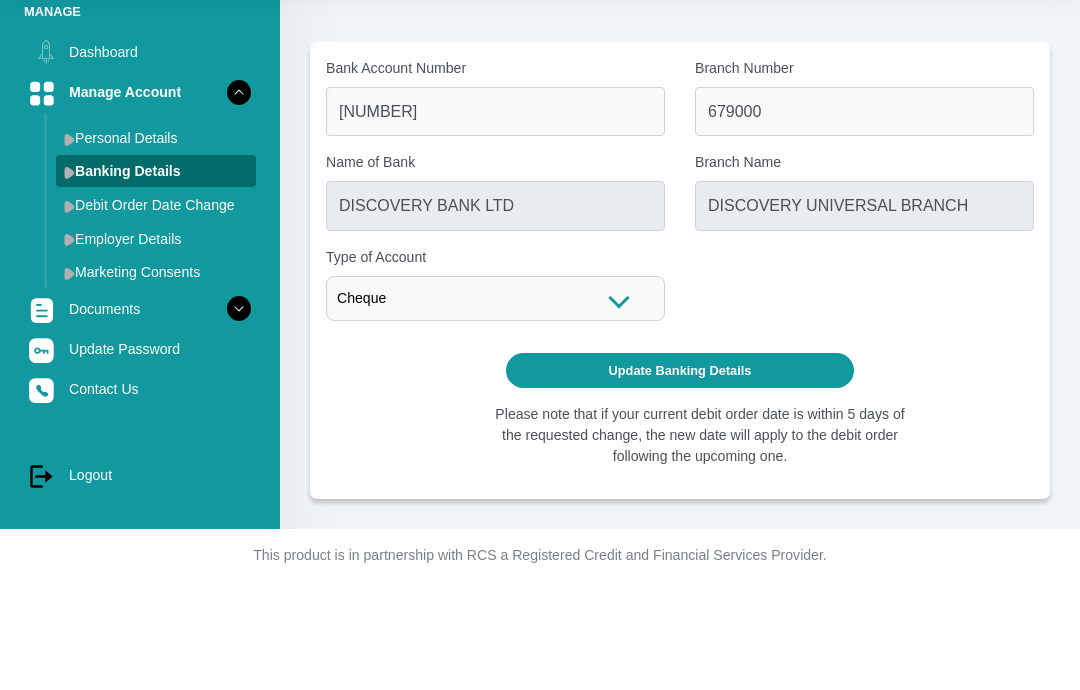 scroll, scrollTop: 80, scrollLeft: 0, axis: vertical 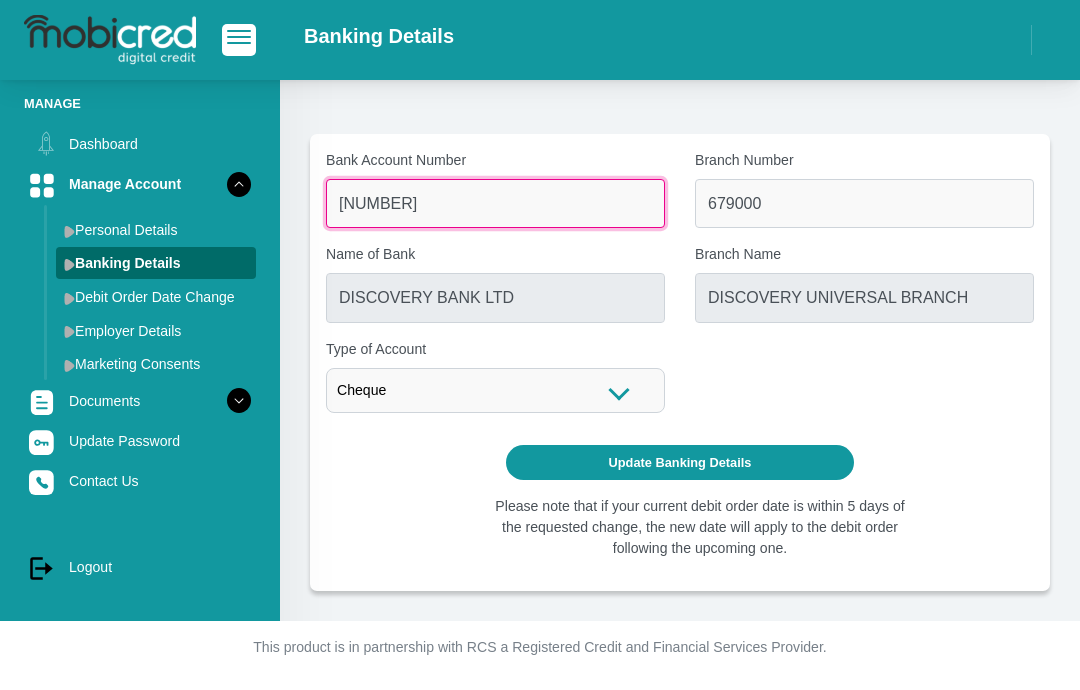 type on "62439133985" 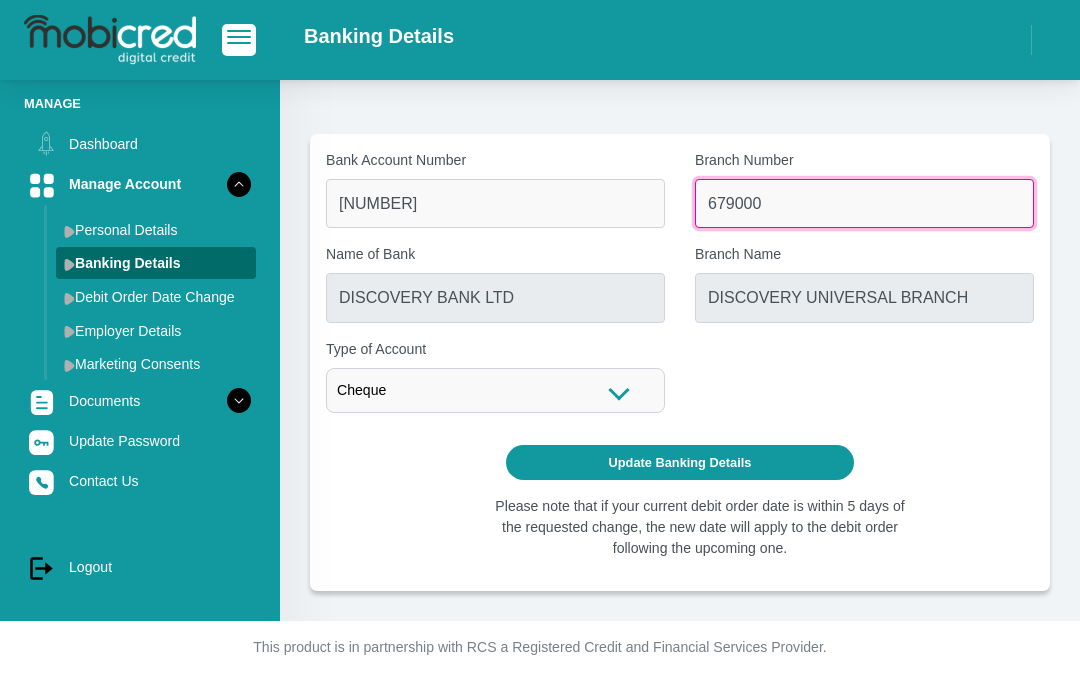 click on "679000" at bounding box center (864, 203) 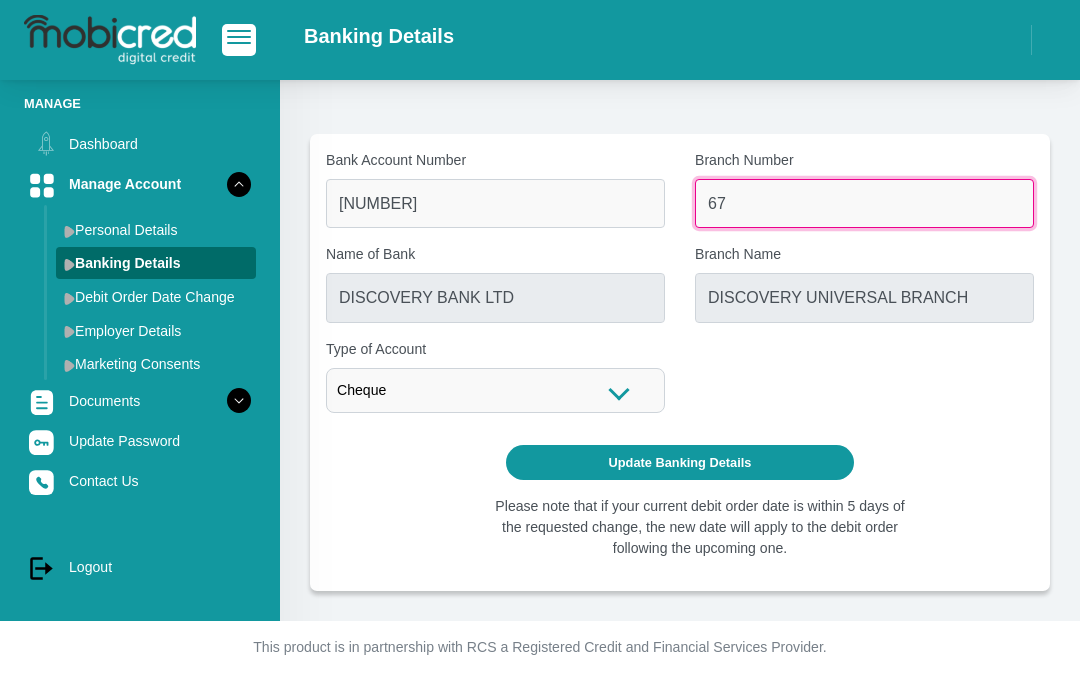 type on "6" 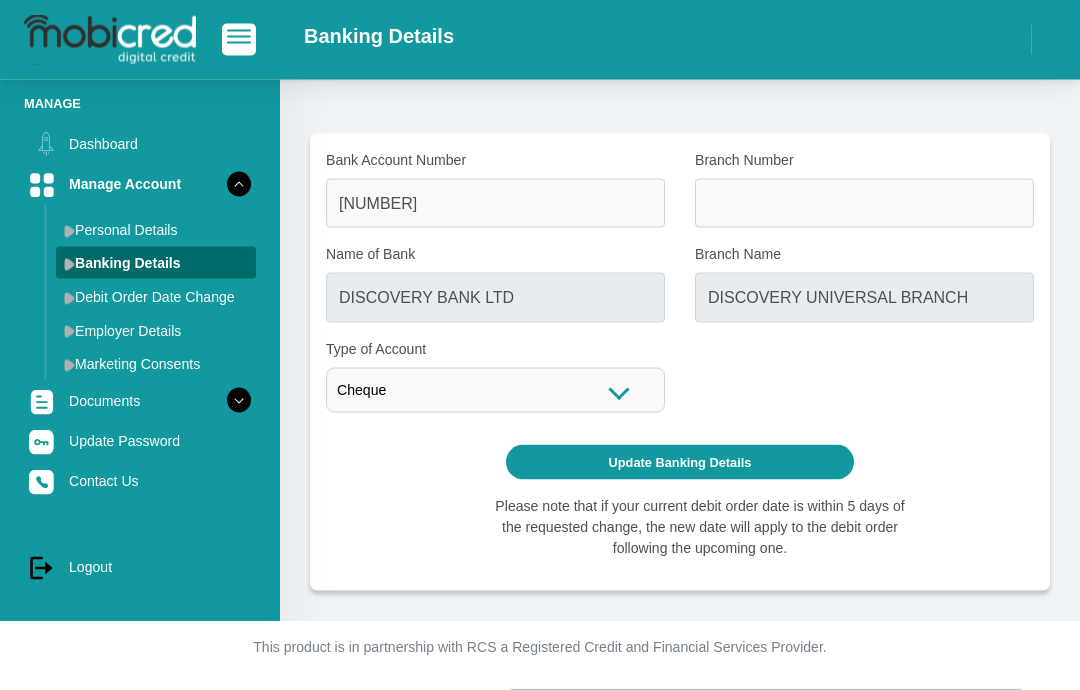 scroll, scrollTop: 0, scrollLeft: 0, axis: both 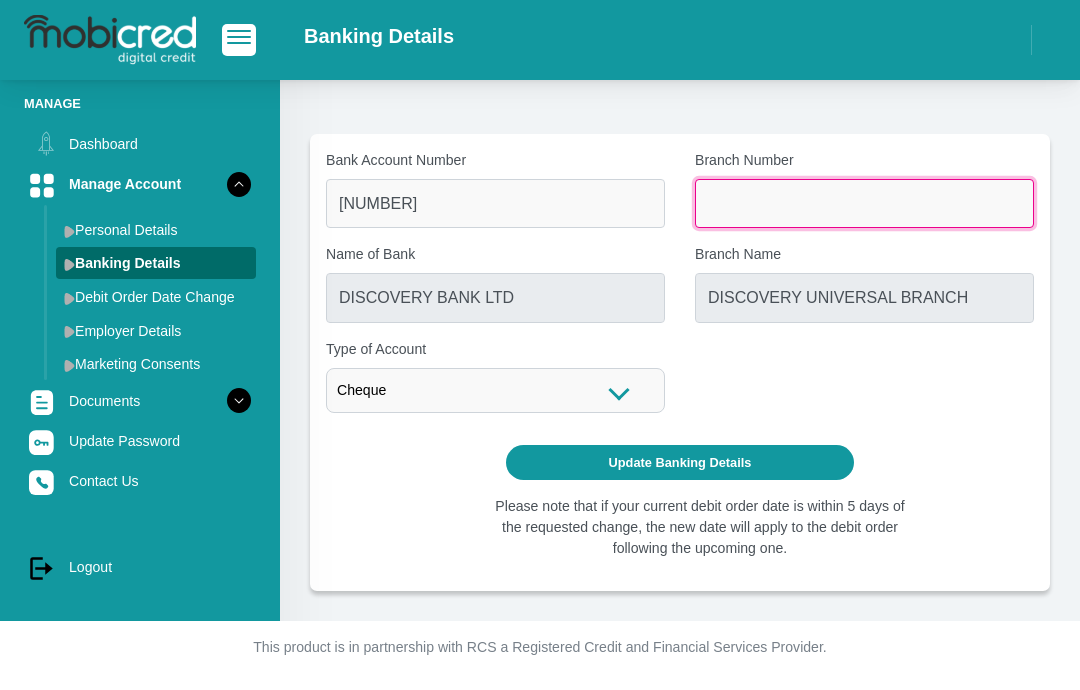 click on "Branch Number" at bounding box center (864, 203) 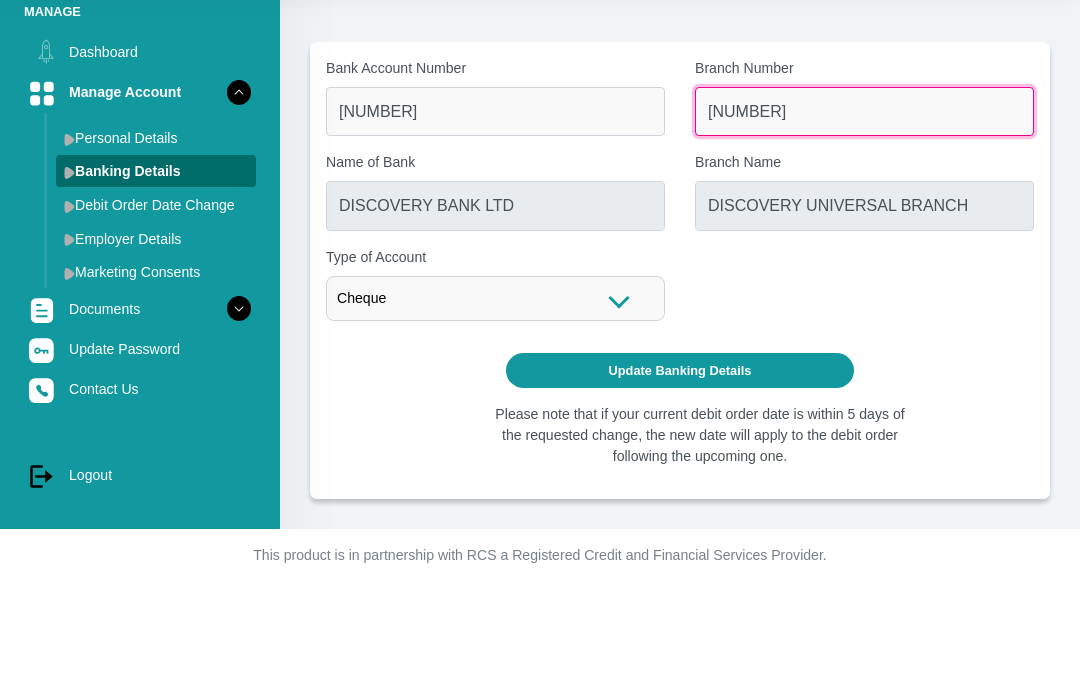 type on "260148" 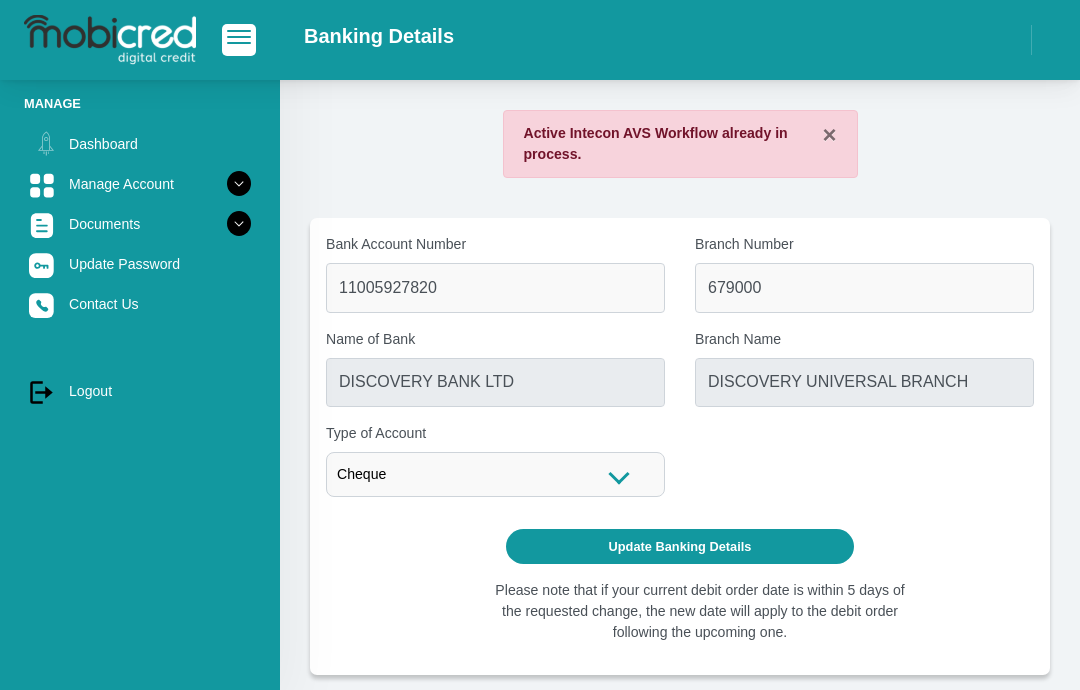 scroll, scrollTop: 0, scrollLeft: 0, axis: both 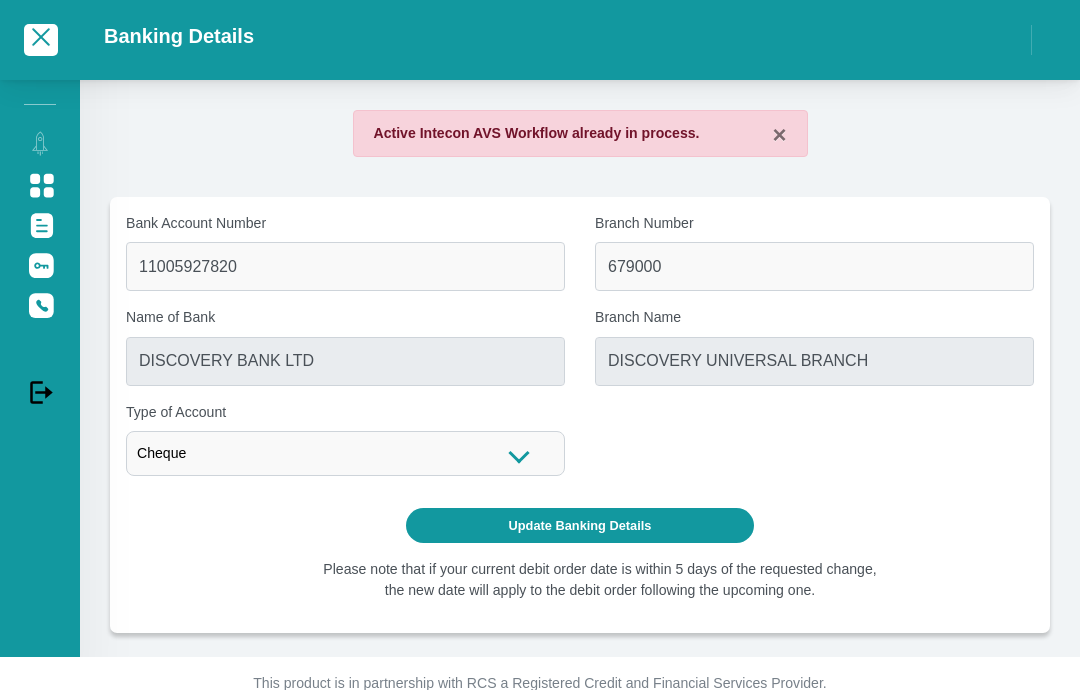 click on "×" at bounding box center [779, 135] 